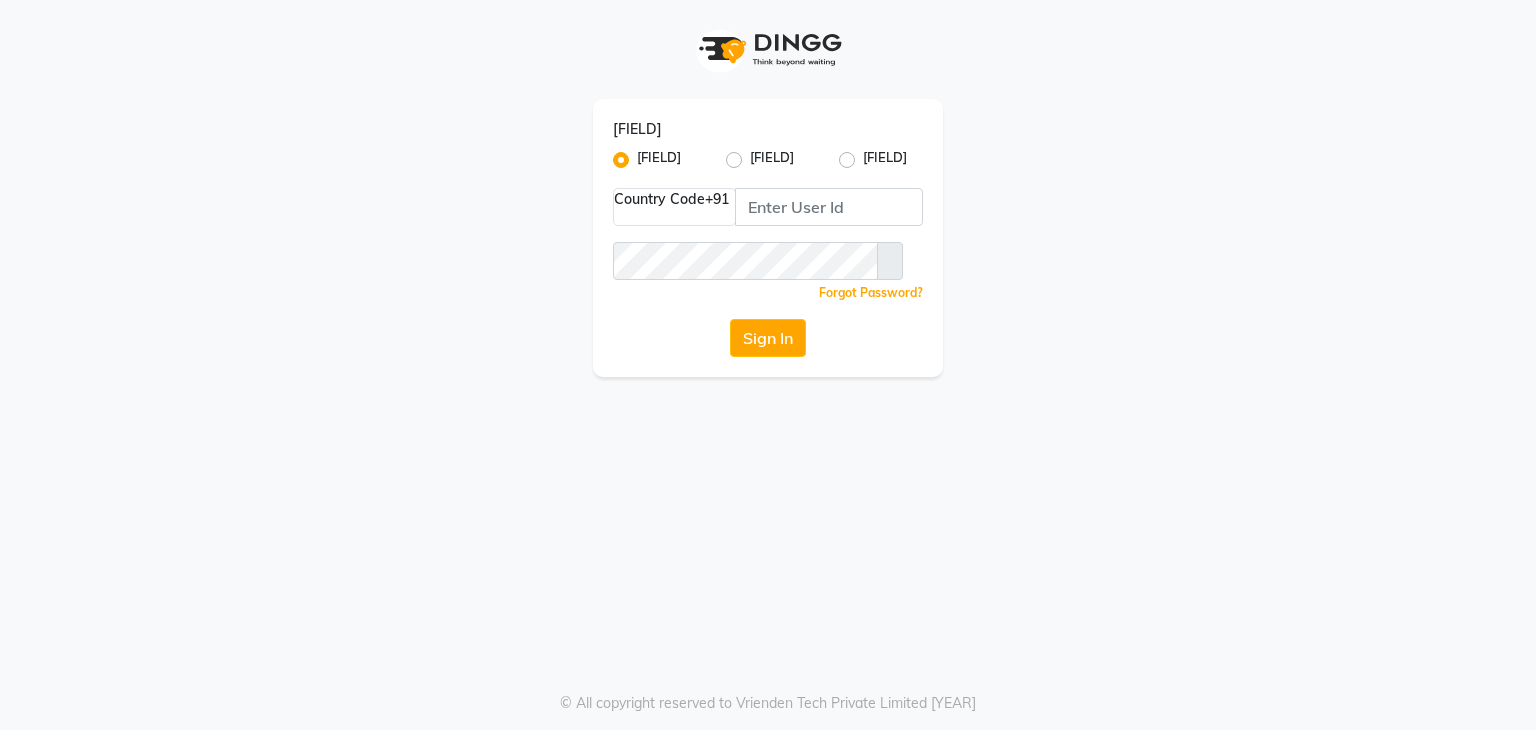 scroll, scrollTop: 0, scrollLeft: 0, axis: both 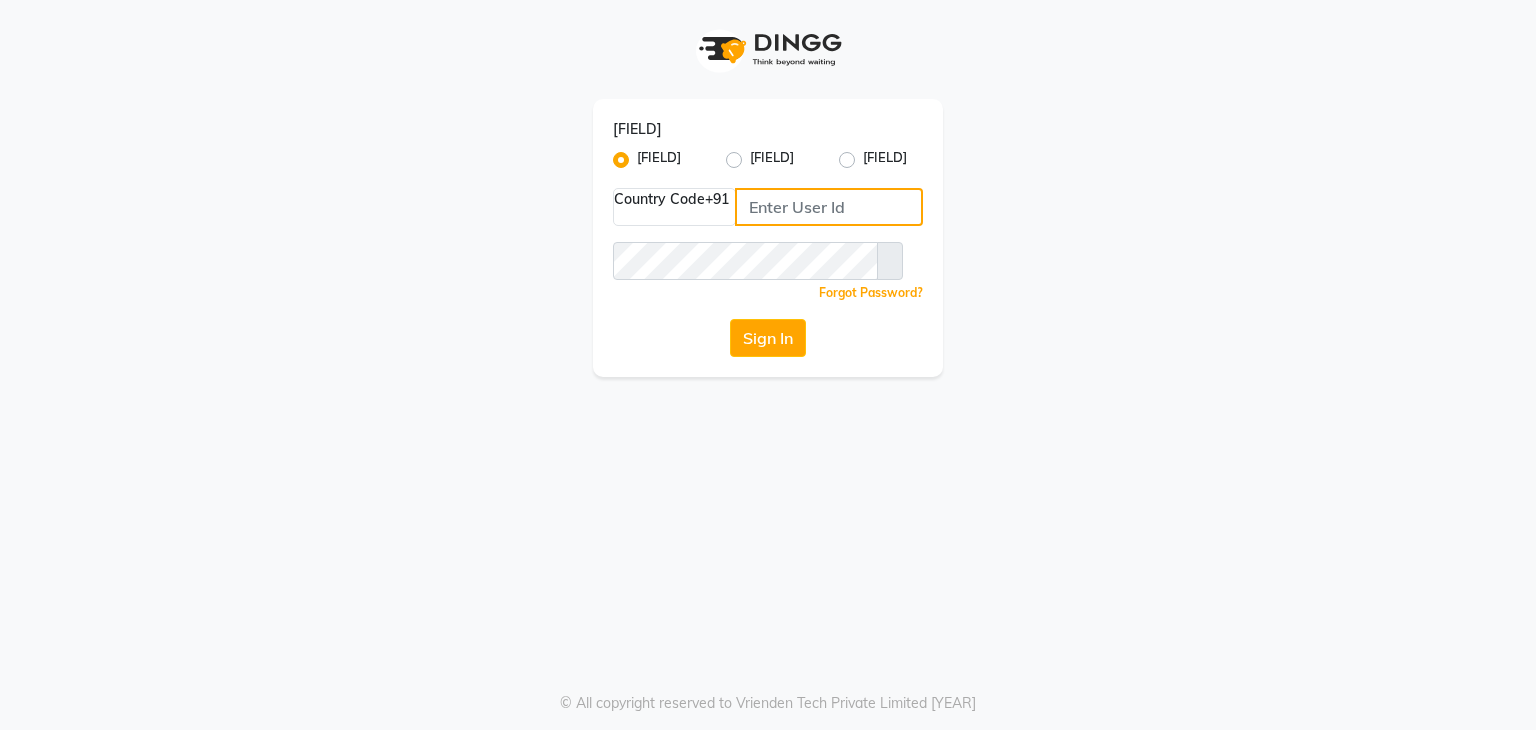 click at bounding box center (829, 207) 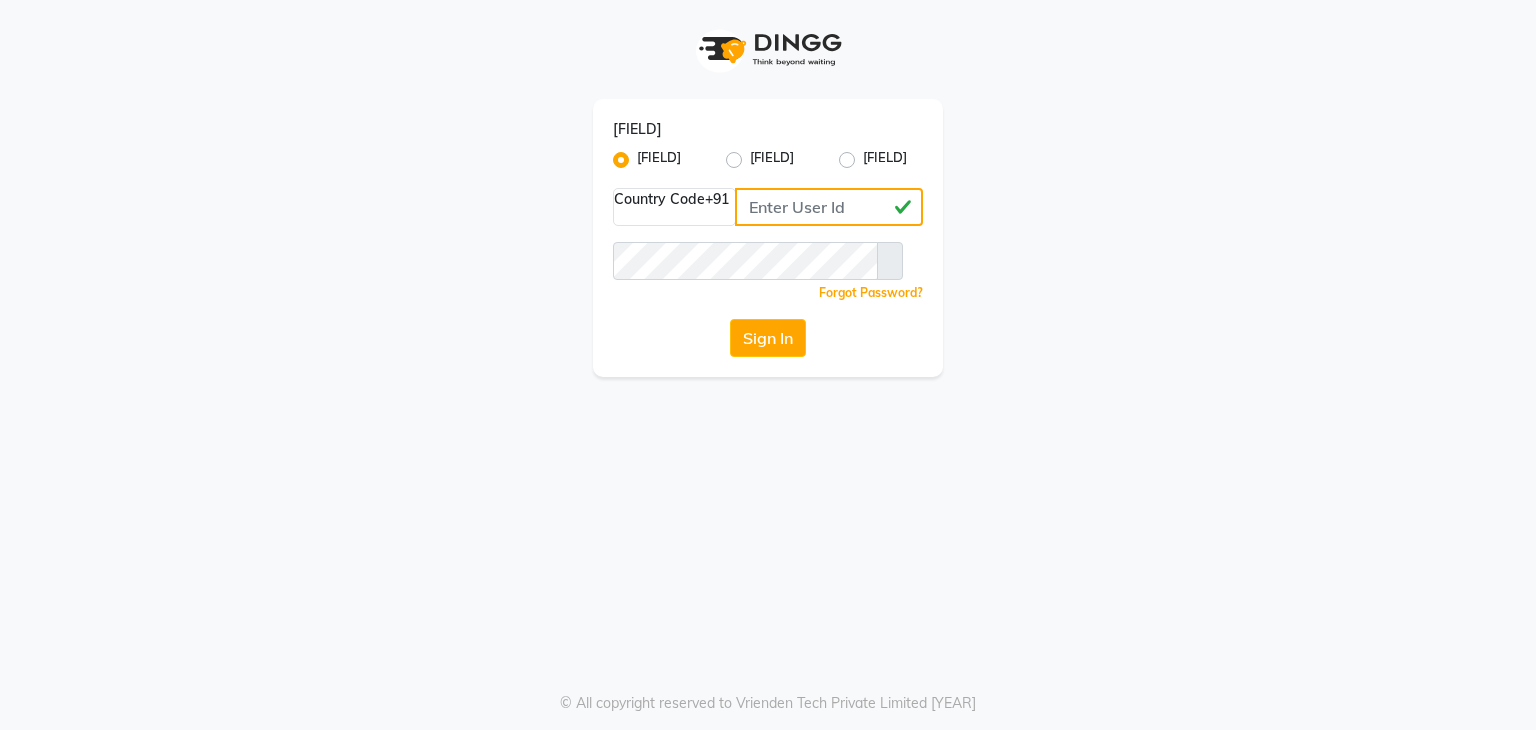 type on "[PHONE]" 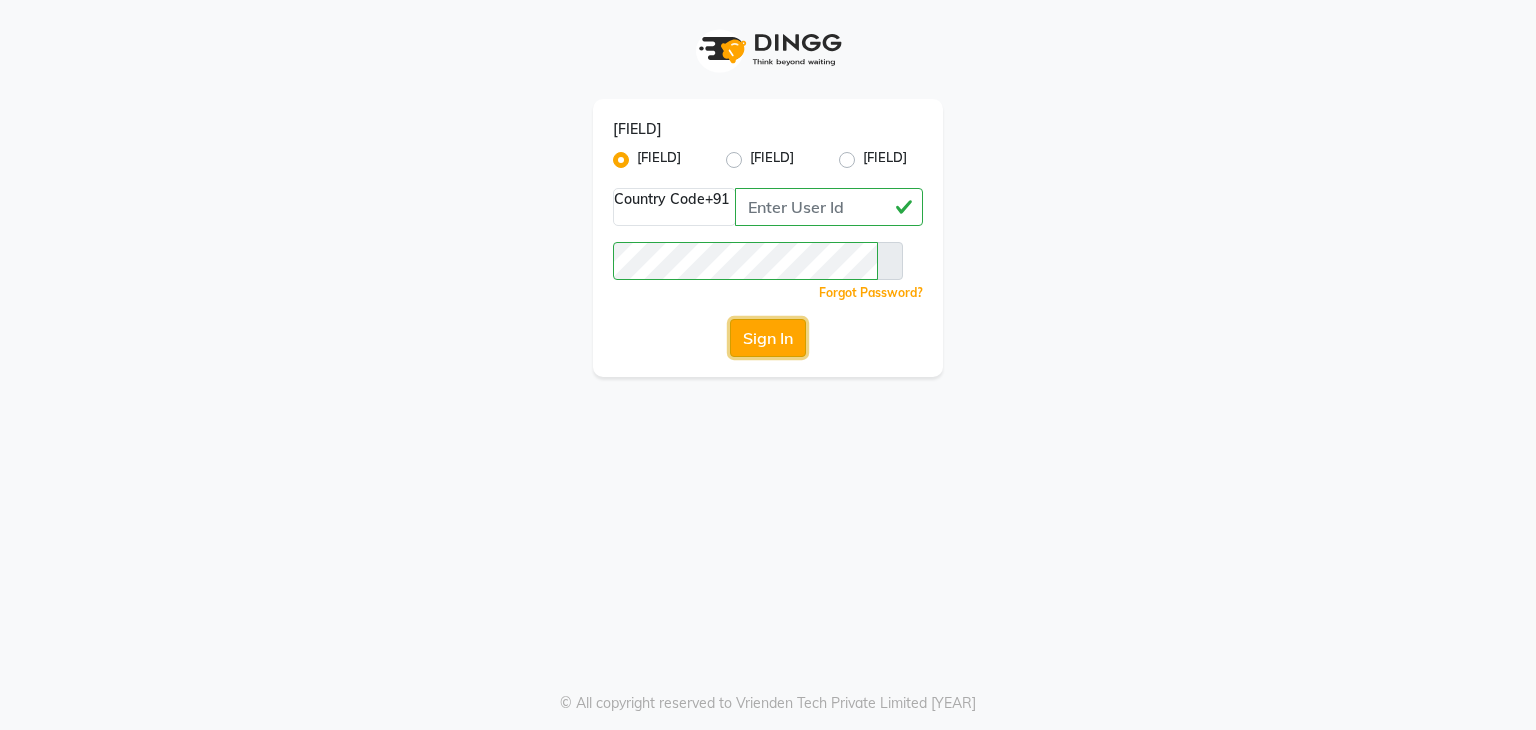 click on "Sign In" at bounding box center [768, 338] 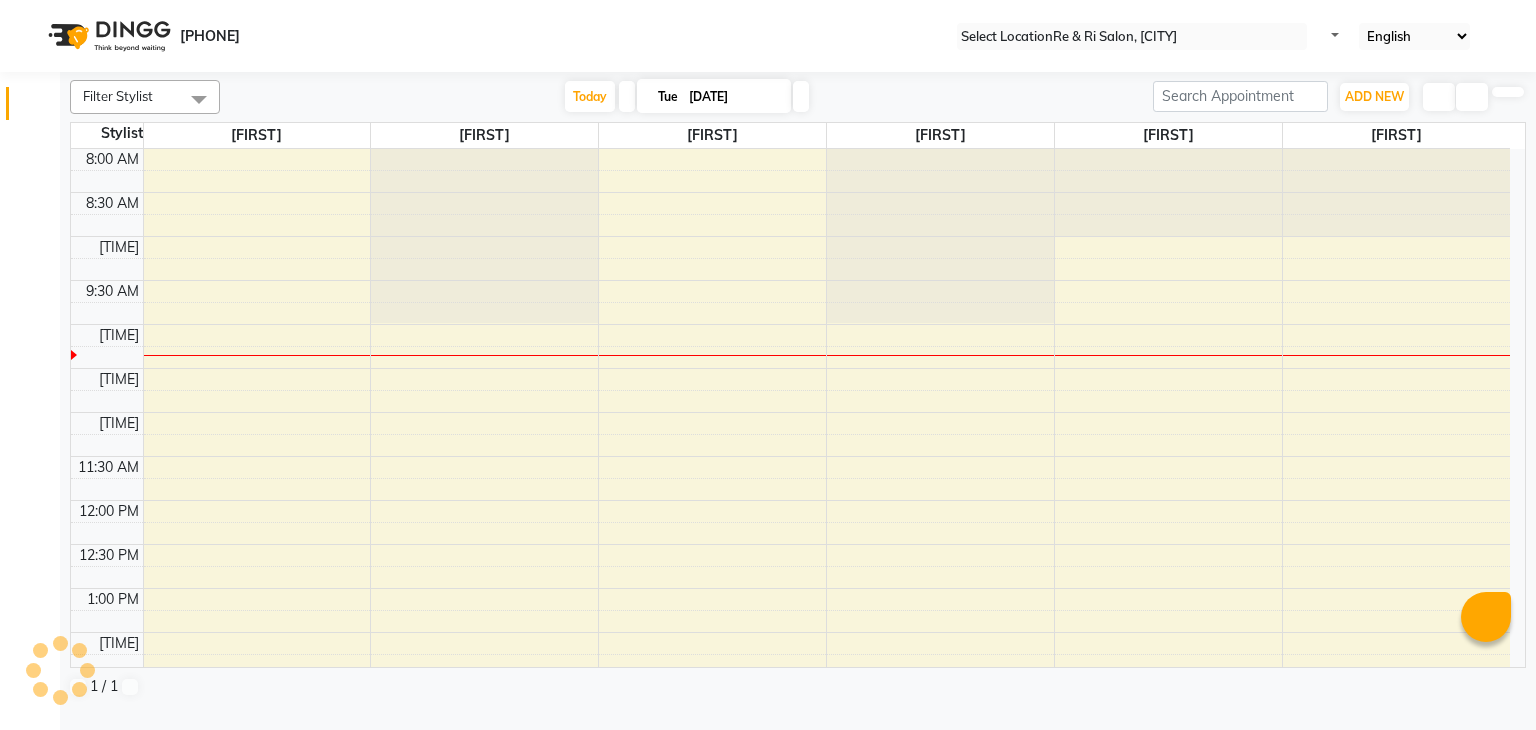 scroll, scrollTop: 0, scrollLeft: 0, axis: both 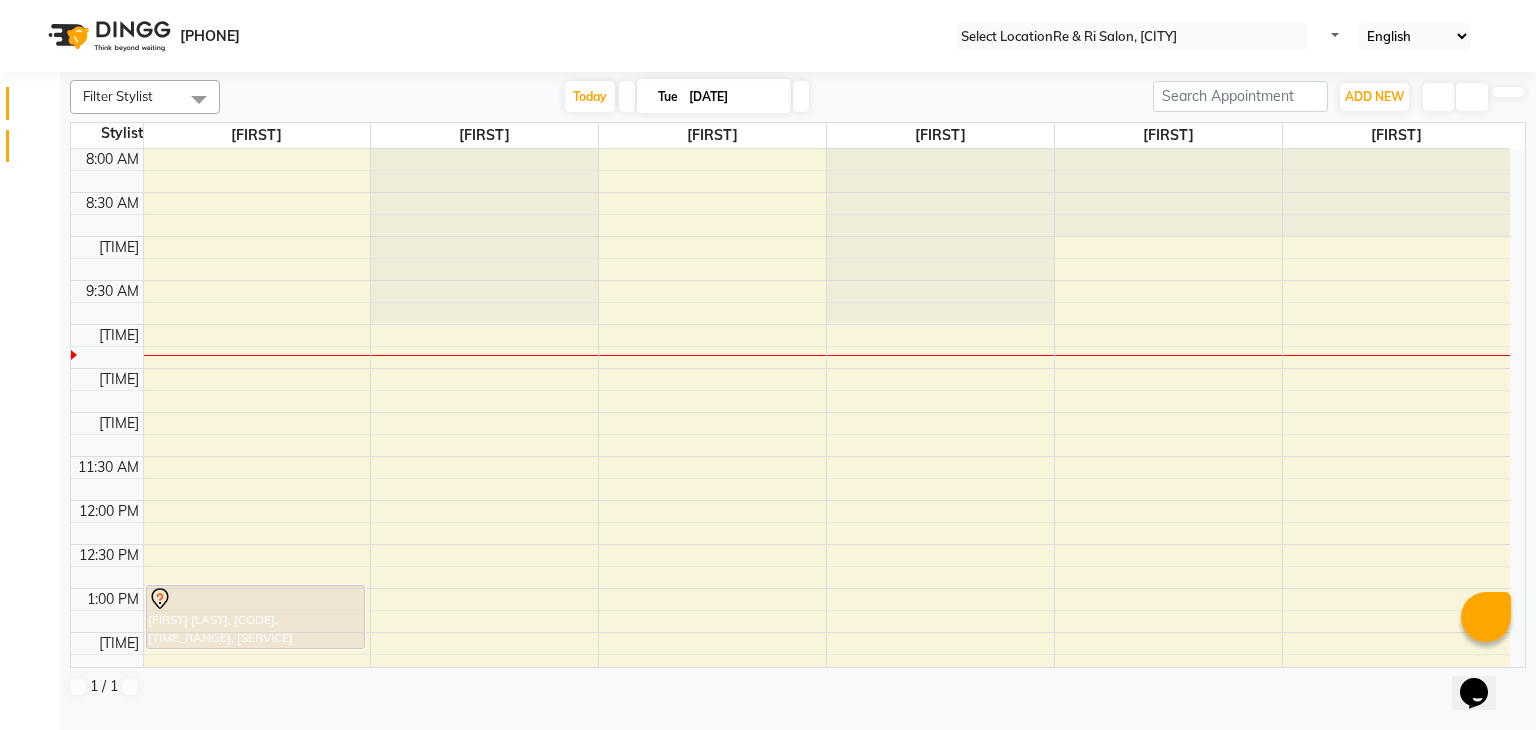 click on "[DOCUMENT_TYPE]" at bounding box center (30, 146) 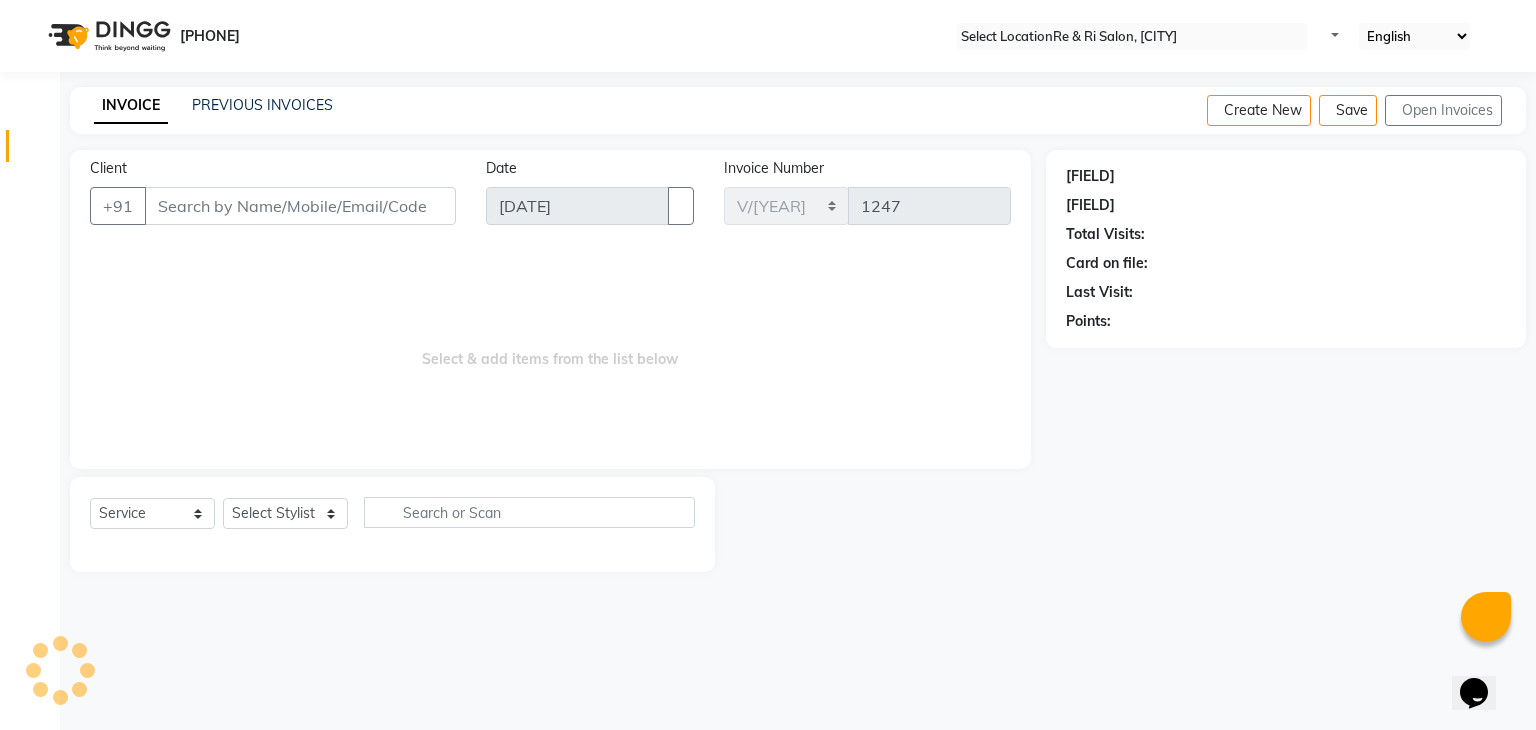 click on "[DOCUMENT_TYPE]" at bounding box center [30, 146] 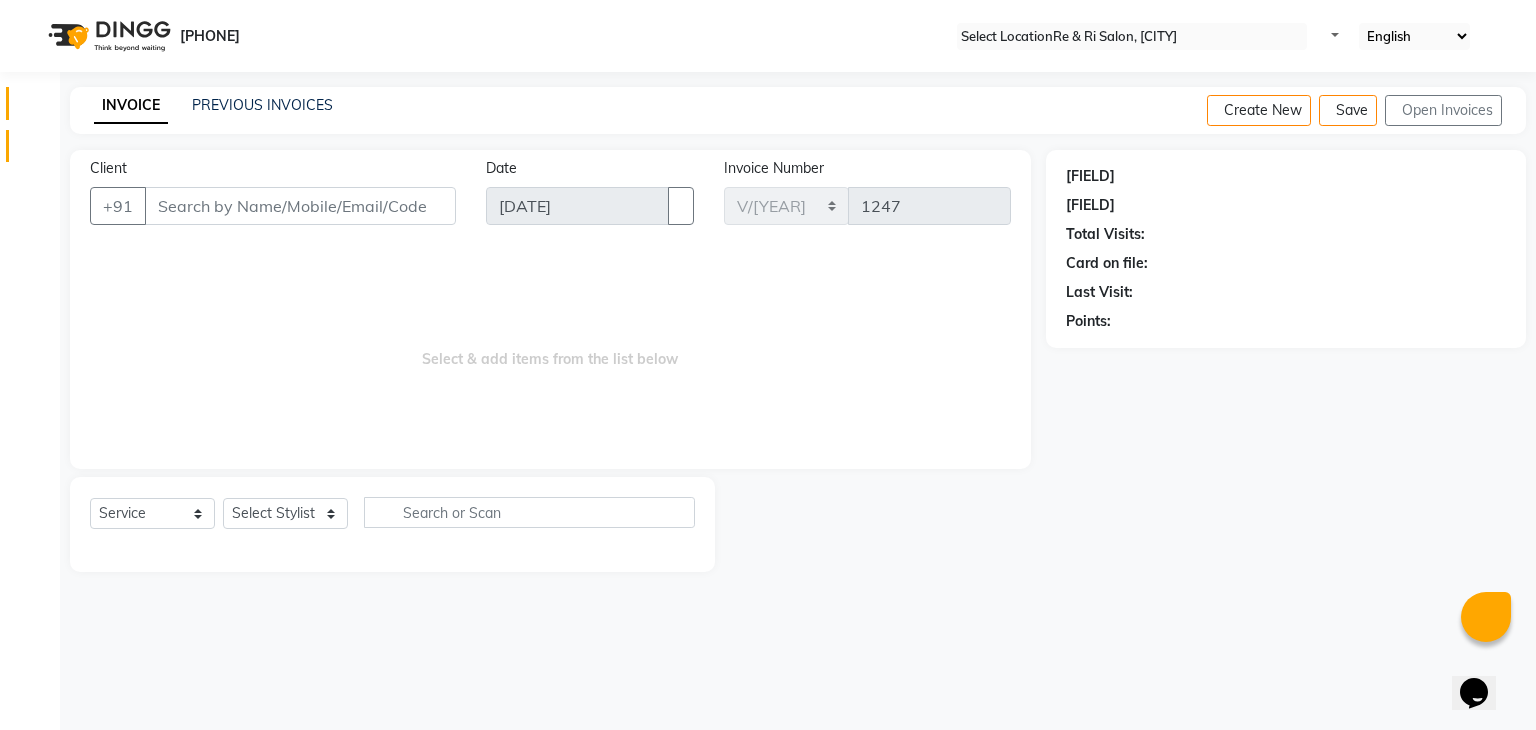 click on "Calendar" at bounding box center [30, 103] 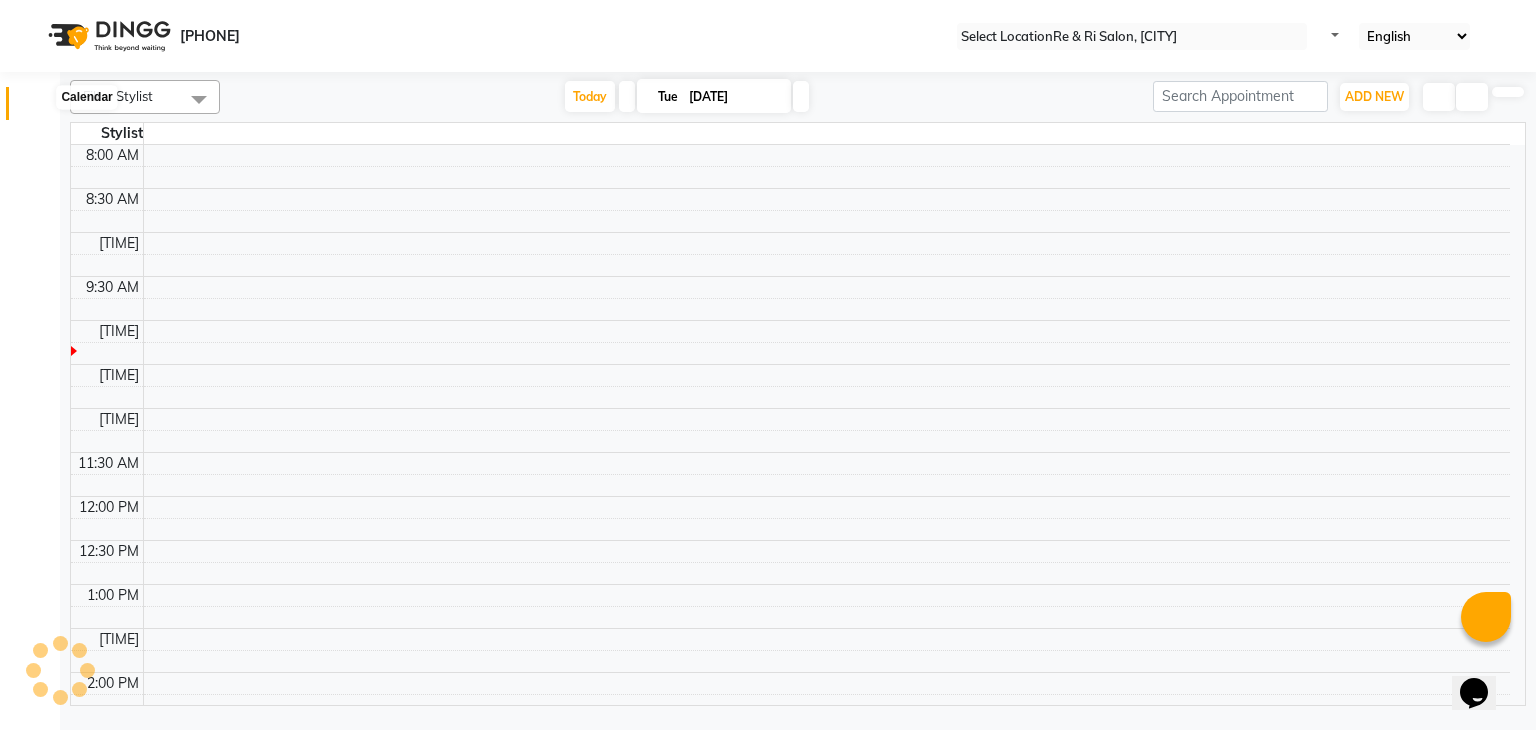 scroll, scrollTop: 0, scrollLeft: 0, axis: both 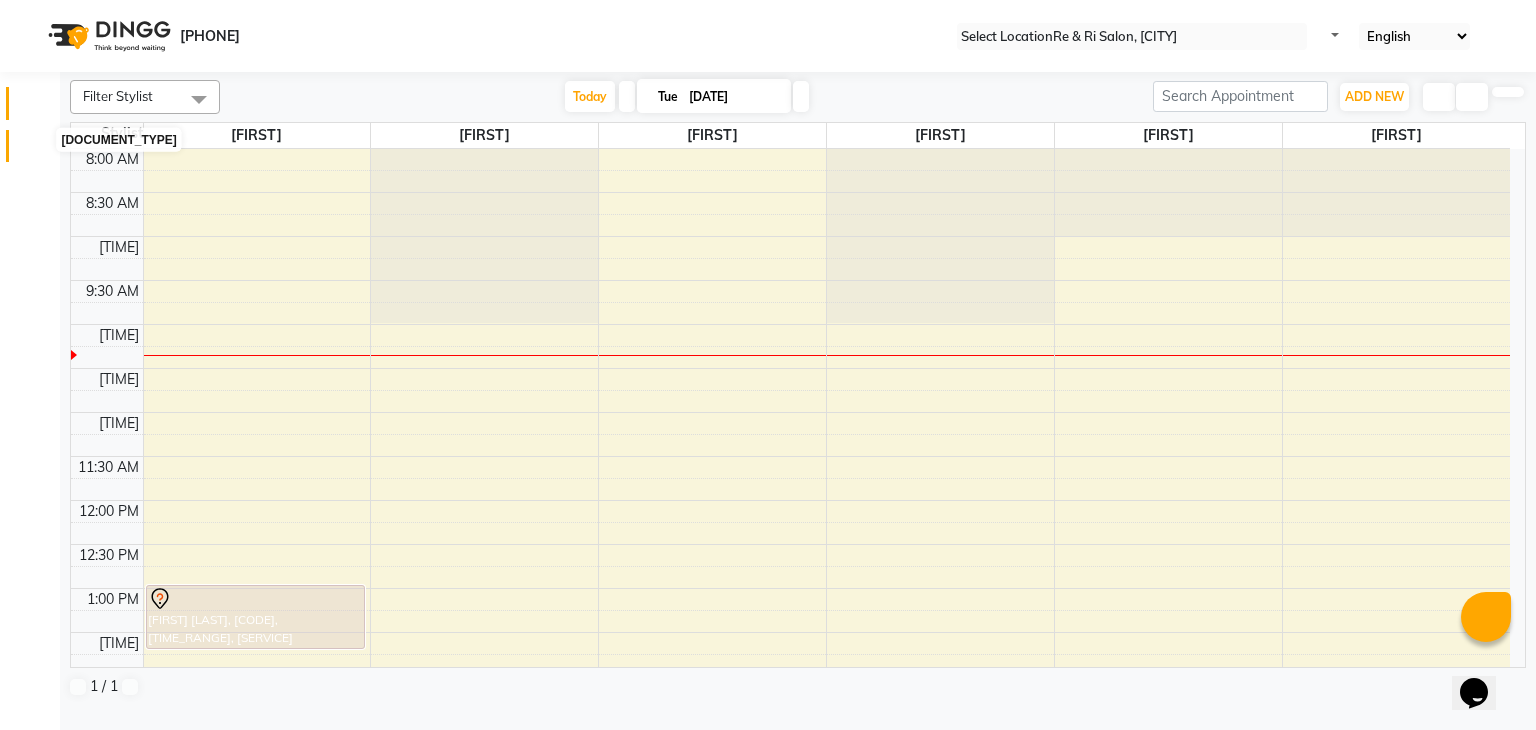click at bounding box center [38, 151] 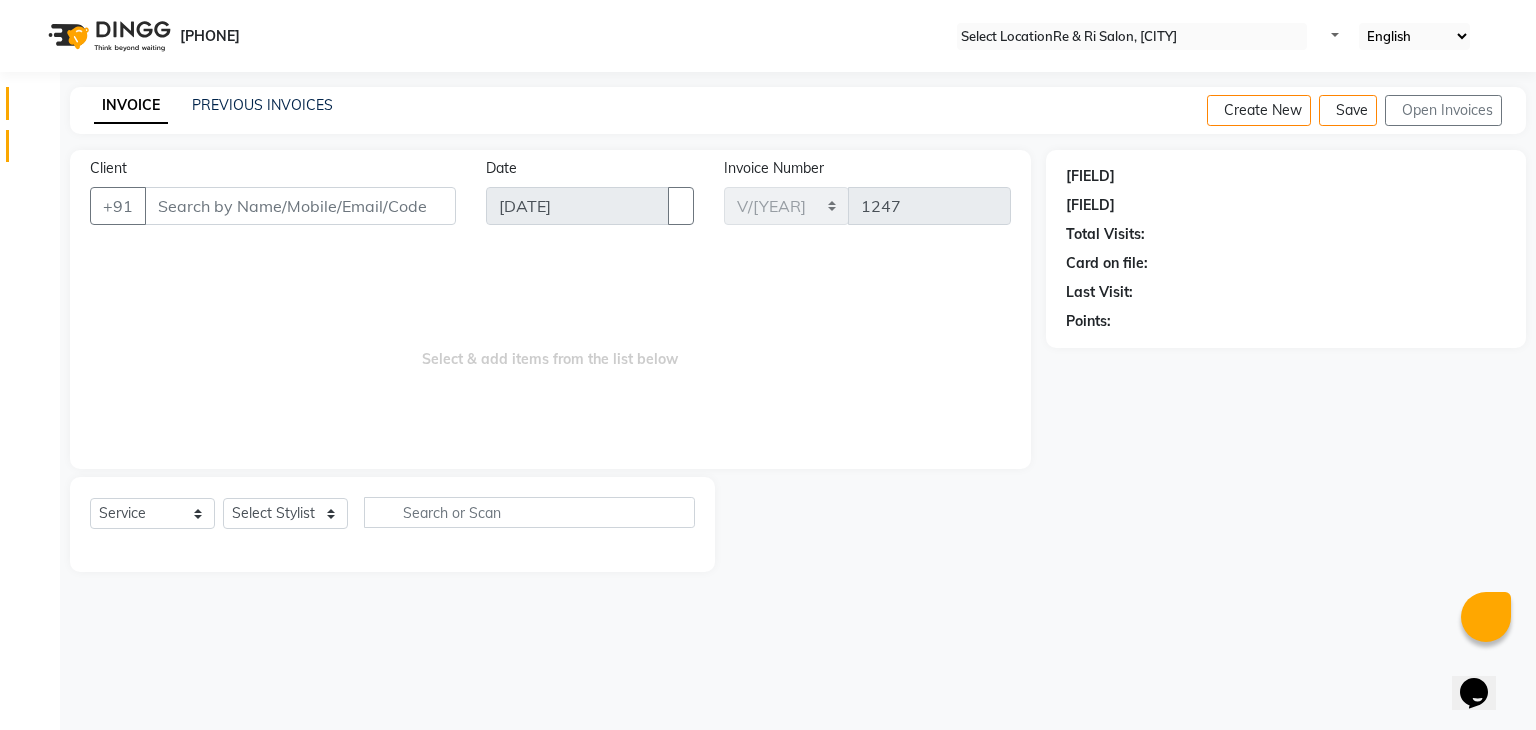click at bounding box center [38, 108] 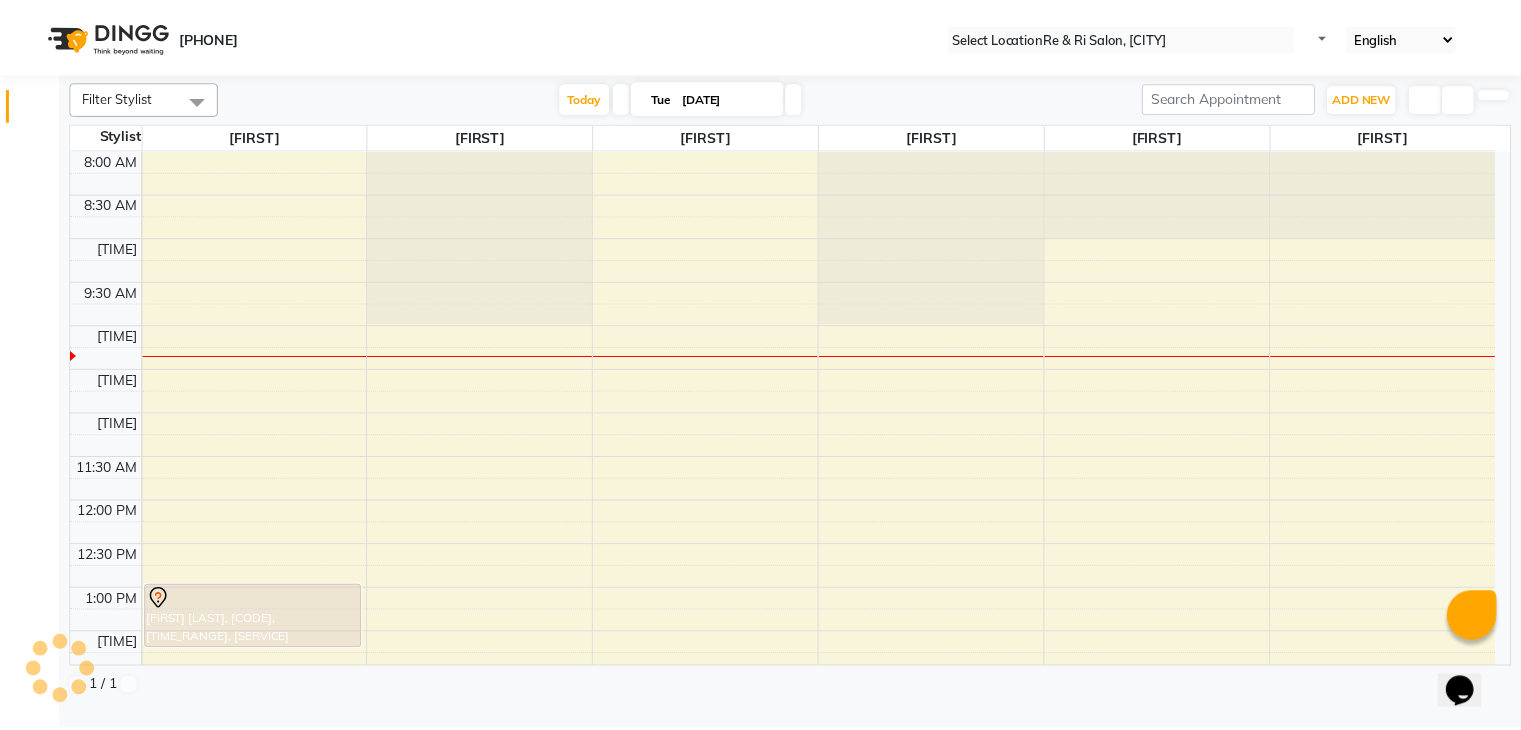 scroll, scrollTop: 175, scrollLeft: 0, axis: vertical 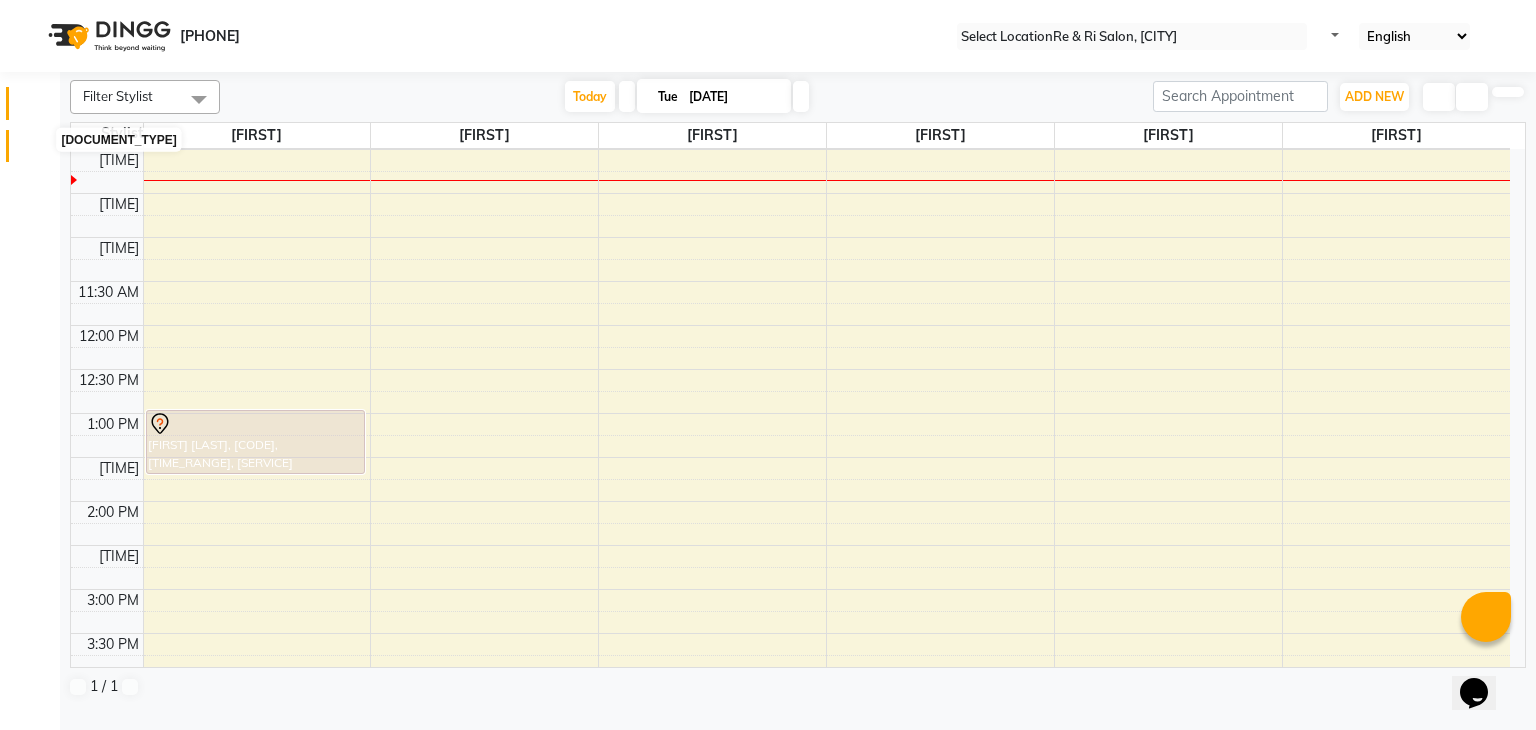 click at bounding box center [38, 151] 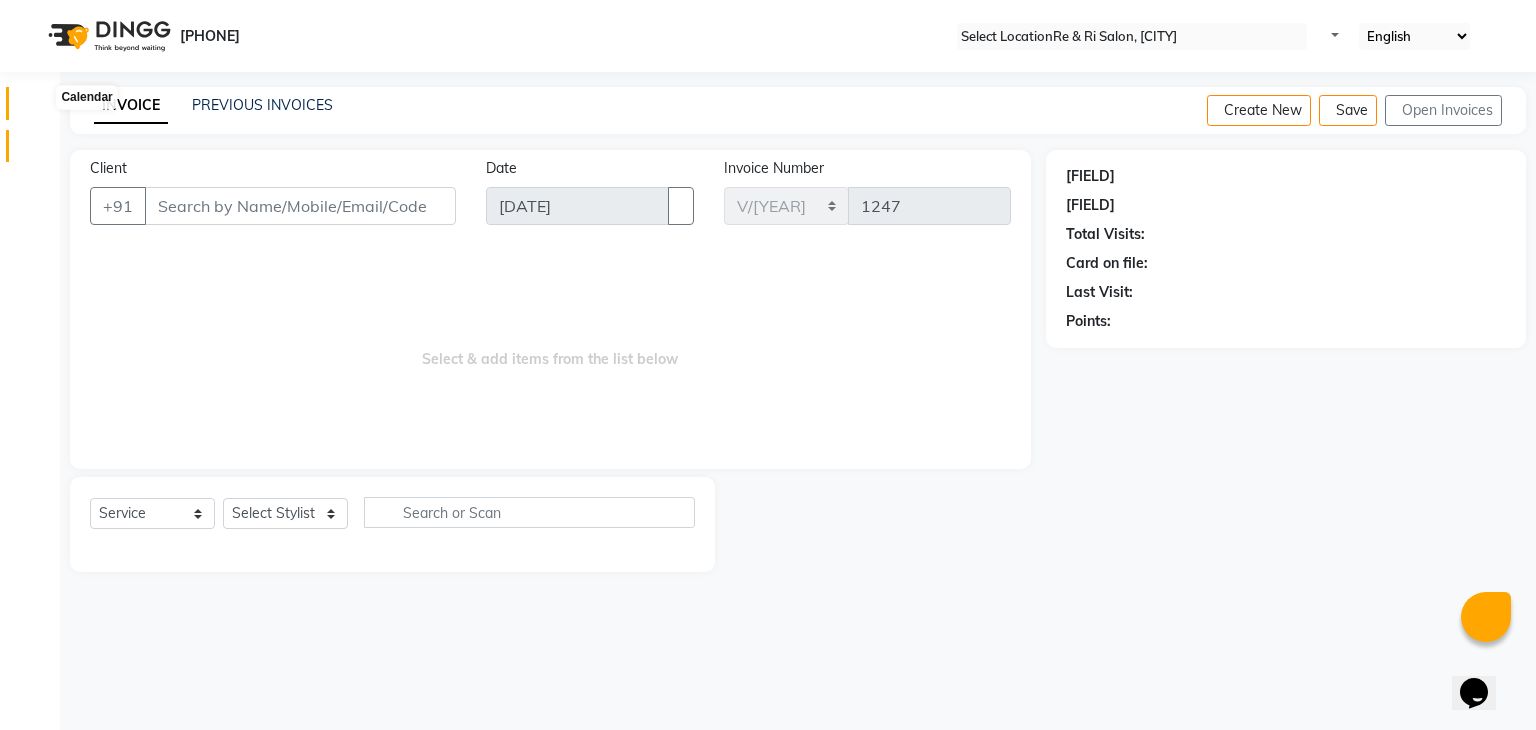 click at bounding box center (37, 108) 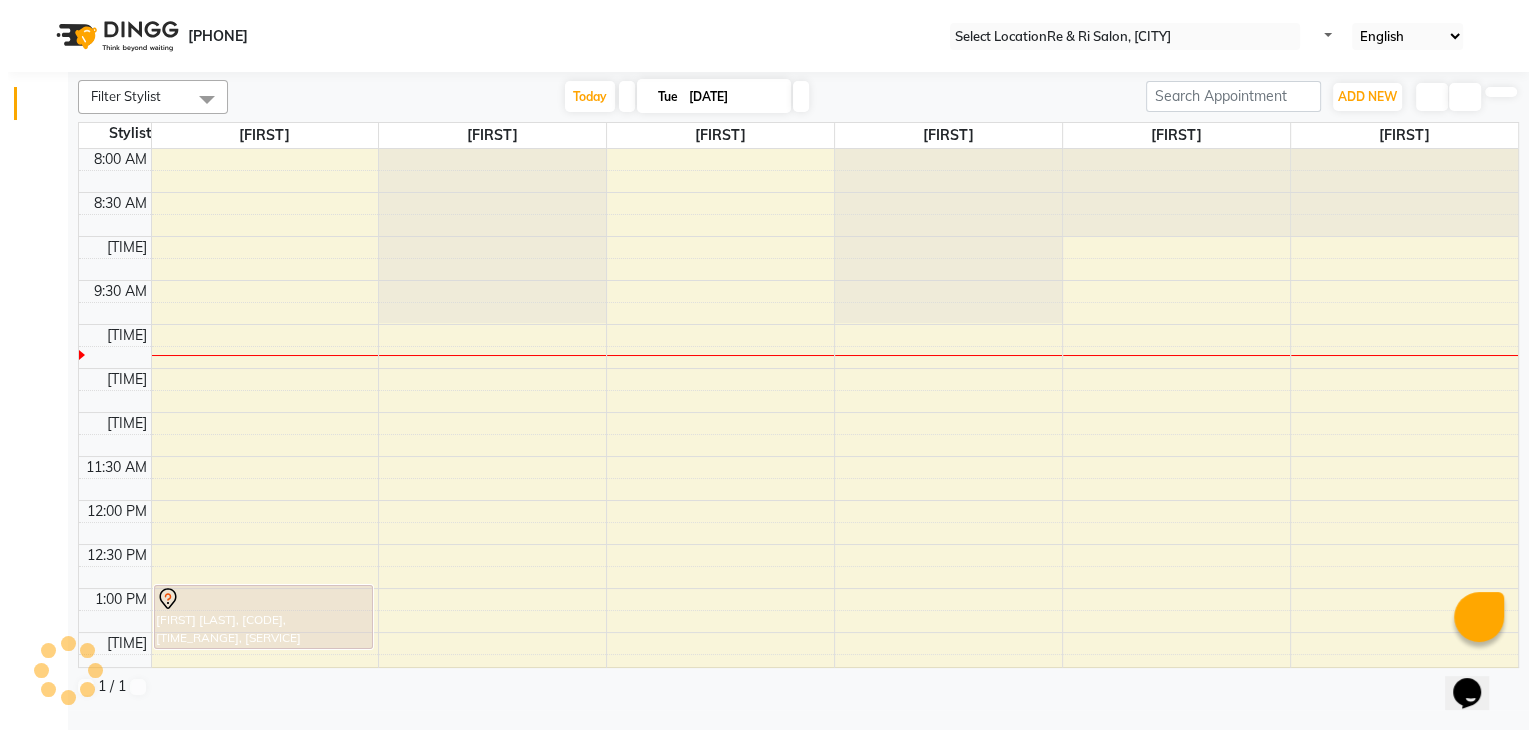 scroll, scrollTop: 0, scrollLeft: 0, axis: both 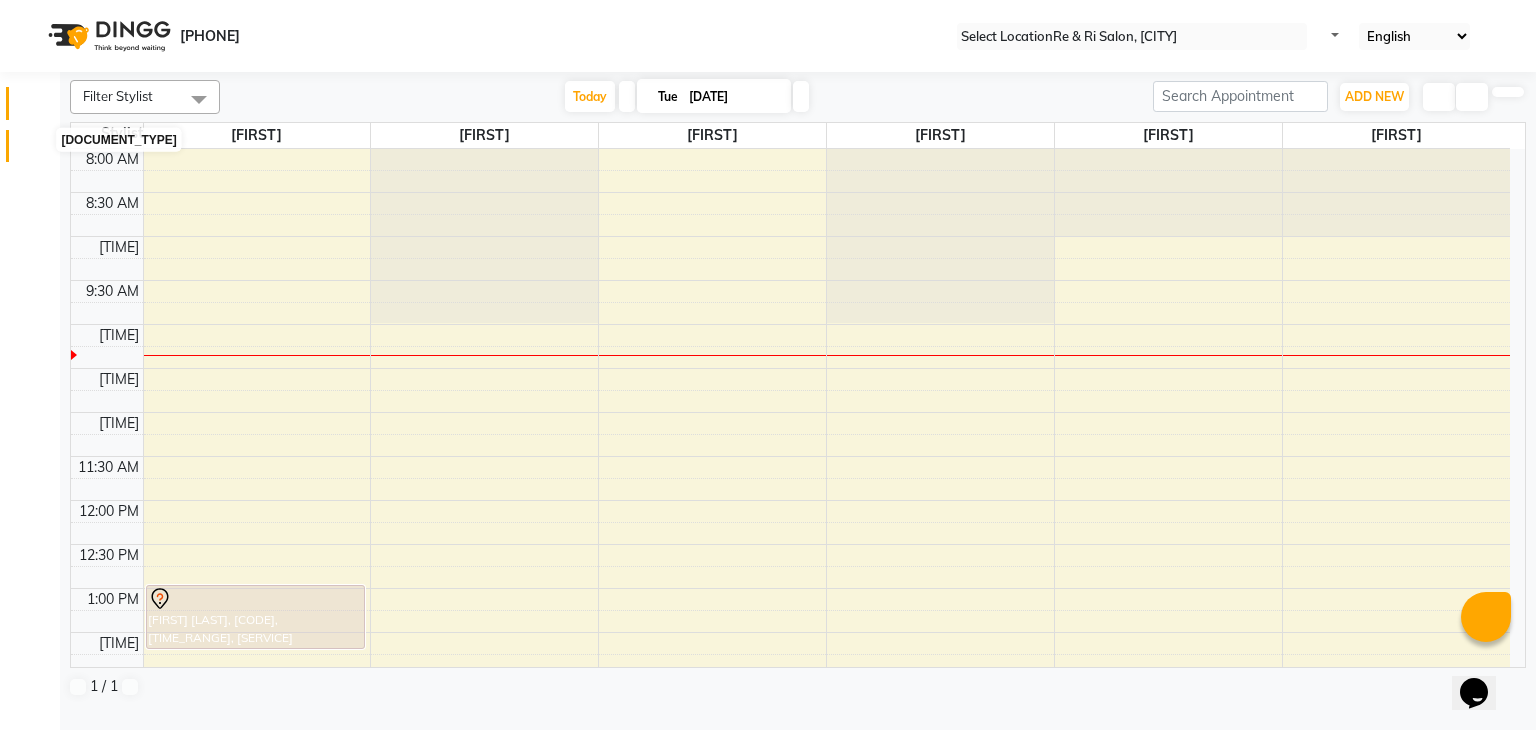 click at bounding box center (38, 151) 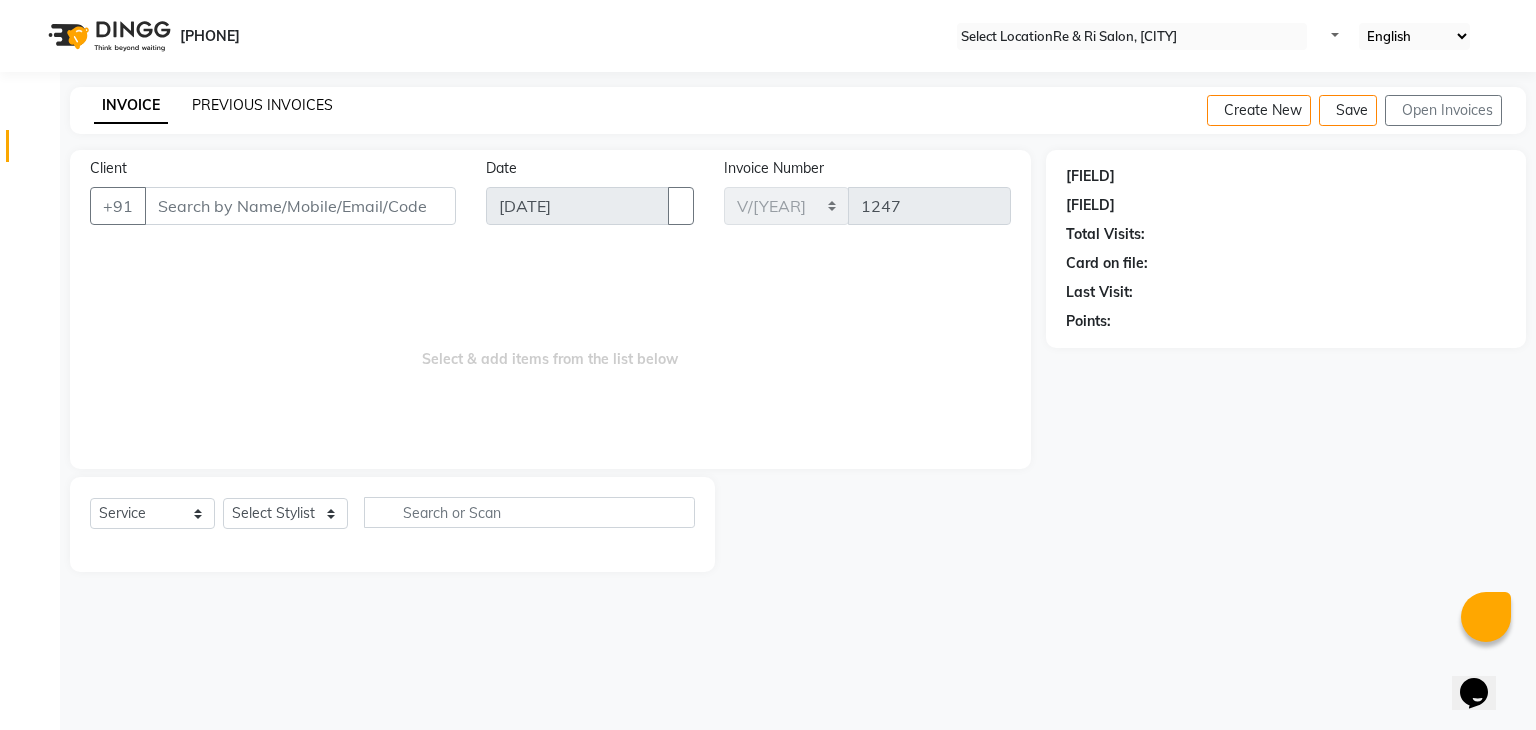 click on "PREVIOUS INVOICES" at bounding box center [262, 105] 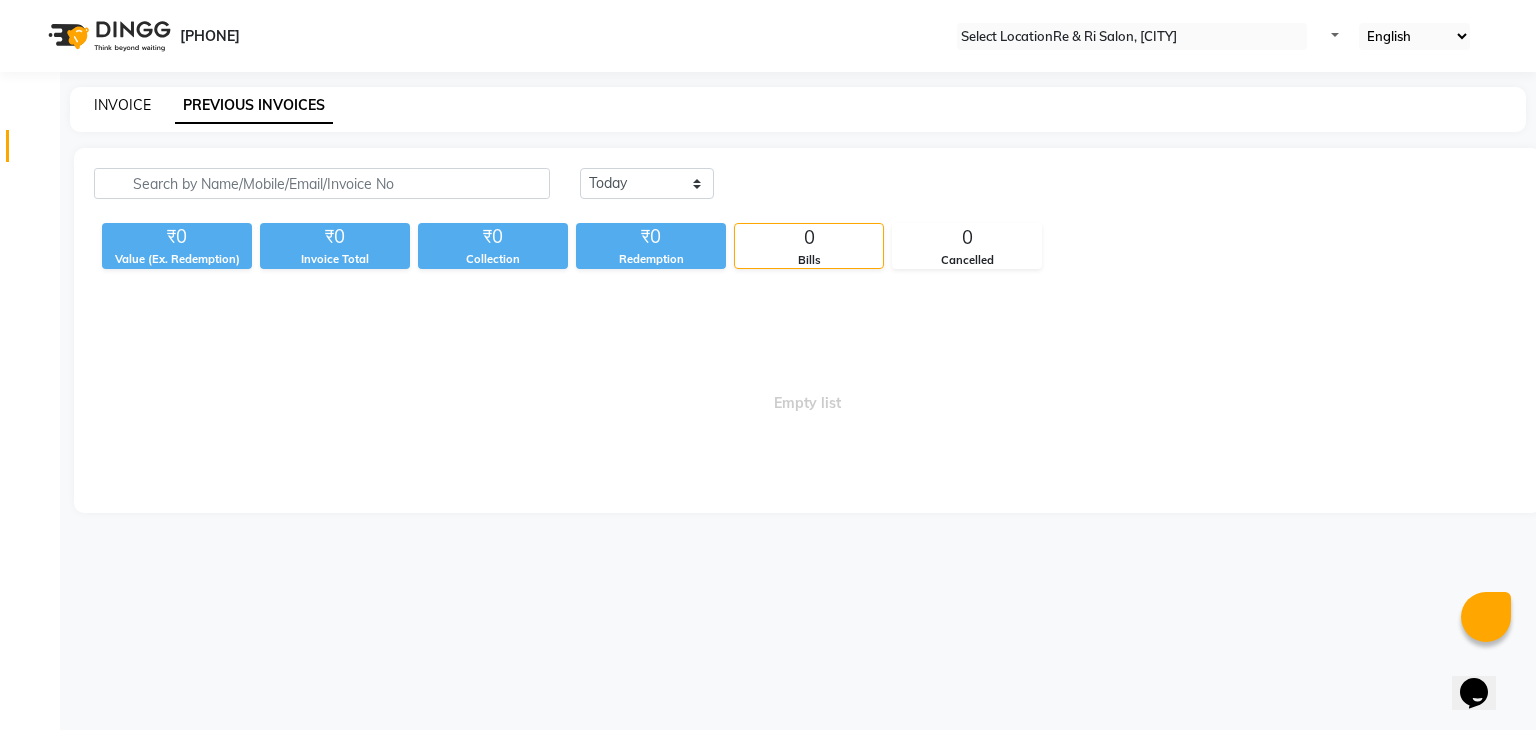 click on "INVOICE" at bounding box center (122, 105) 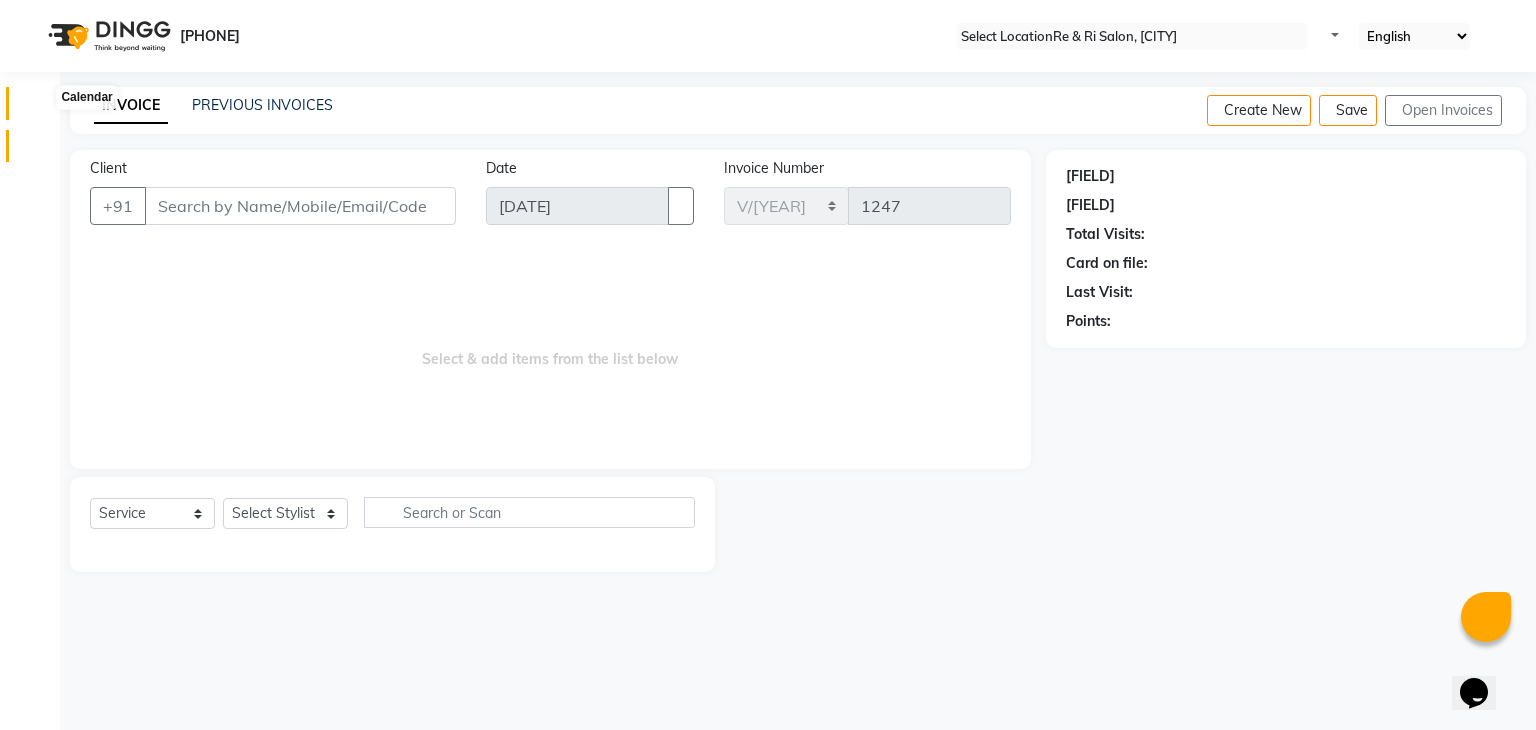 click at bounding box center [37, 108] 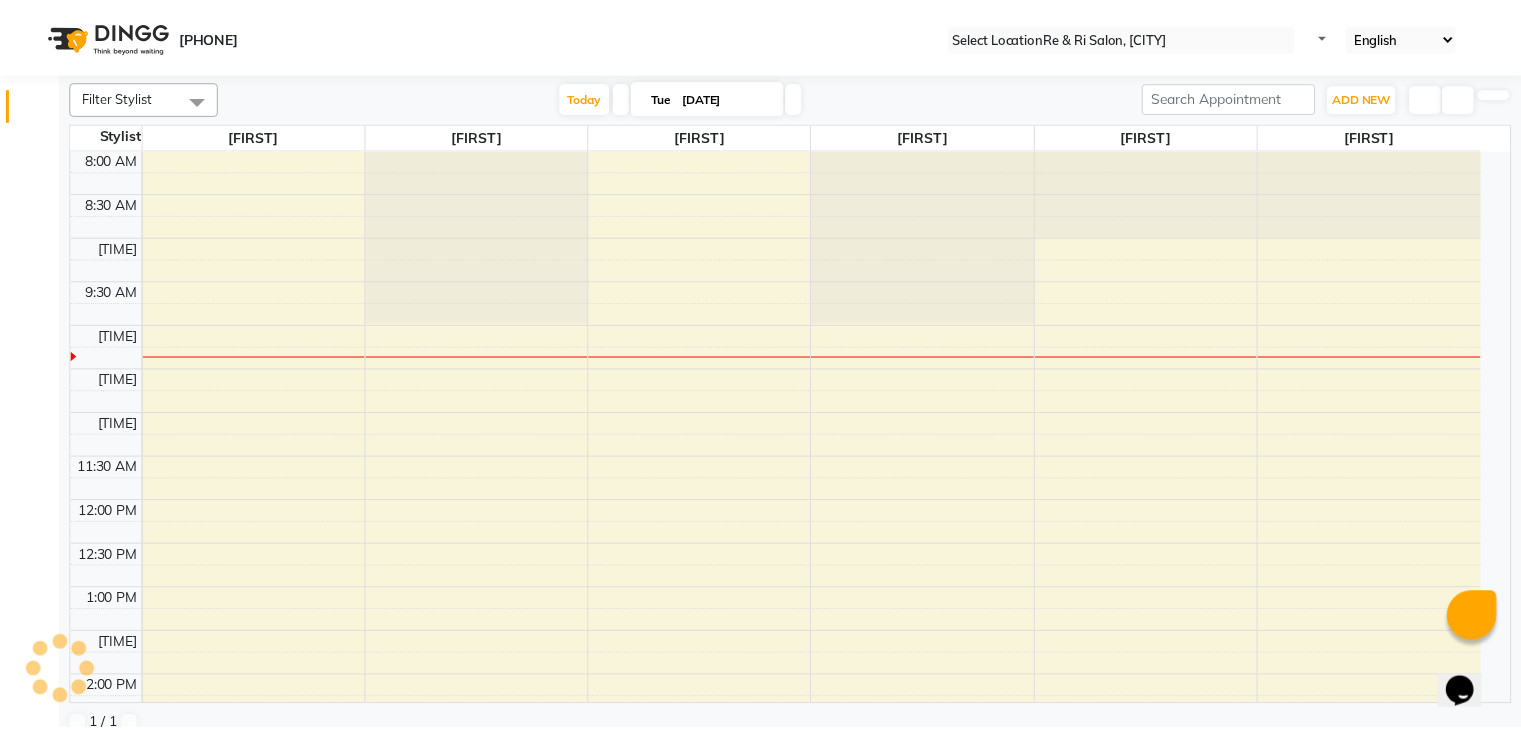 scroll, scrollTop: 0, scrollLeft: 0, axis: both 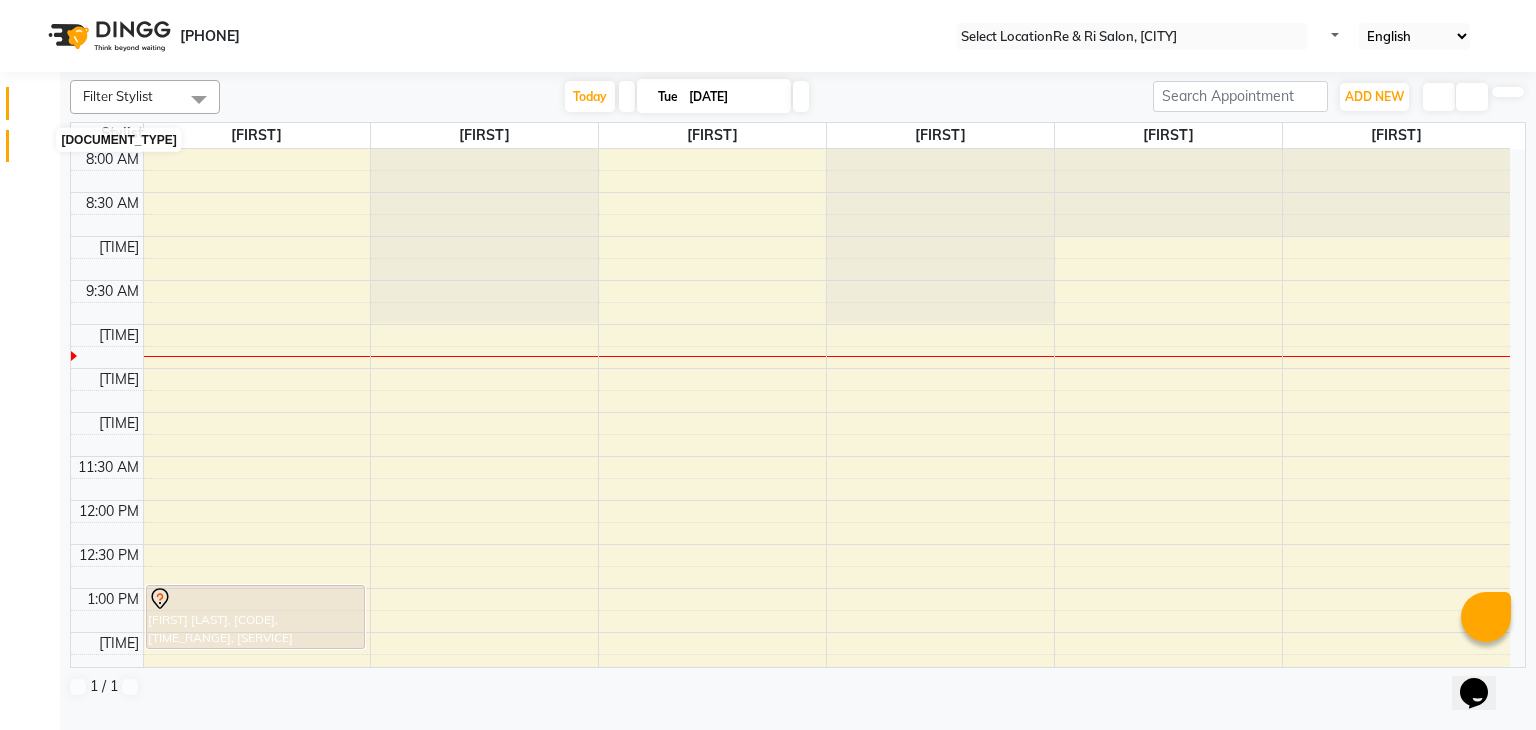 click at bounding box center (38, 151) 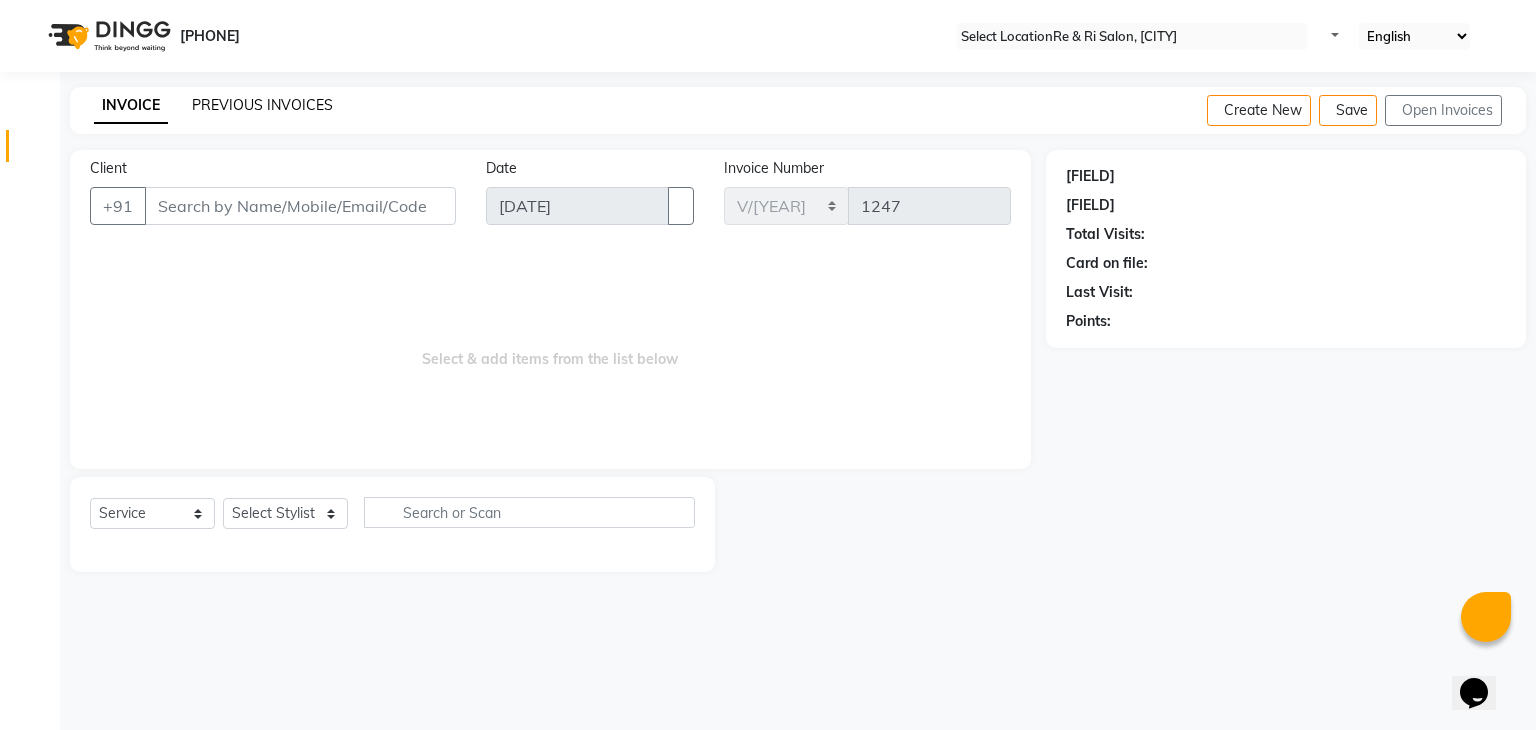 click on "PREVIOUS INVOICES" at bounding box center [262, 105] 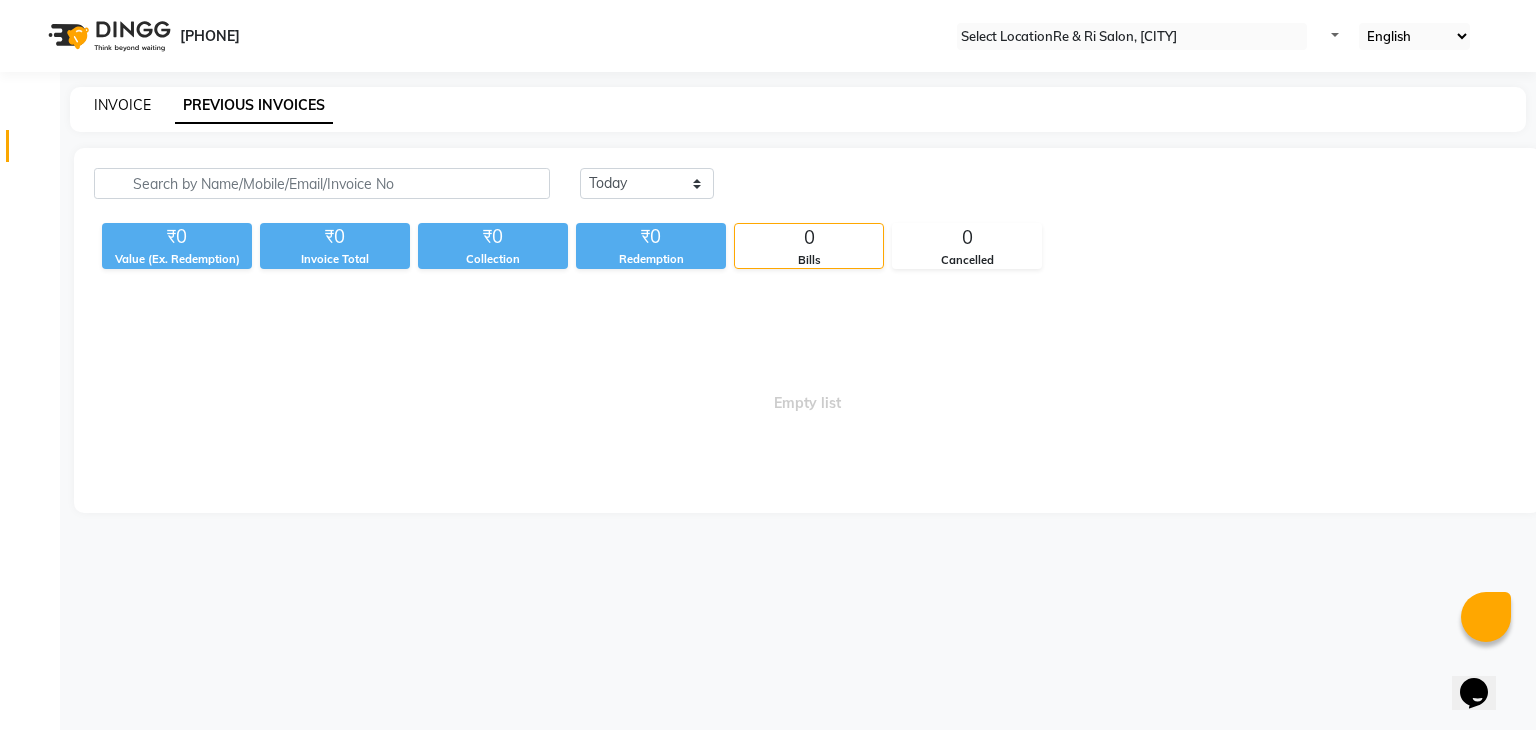 click on "INVOICE" at bounding box center (122, 105) 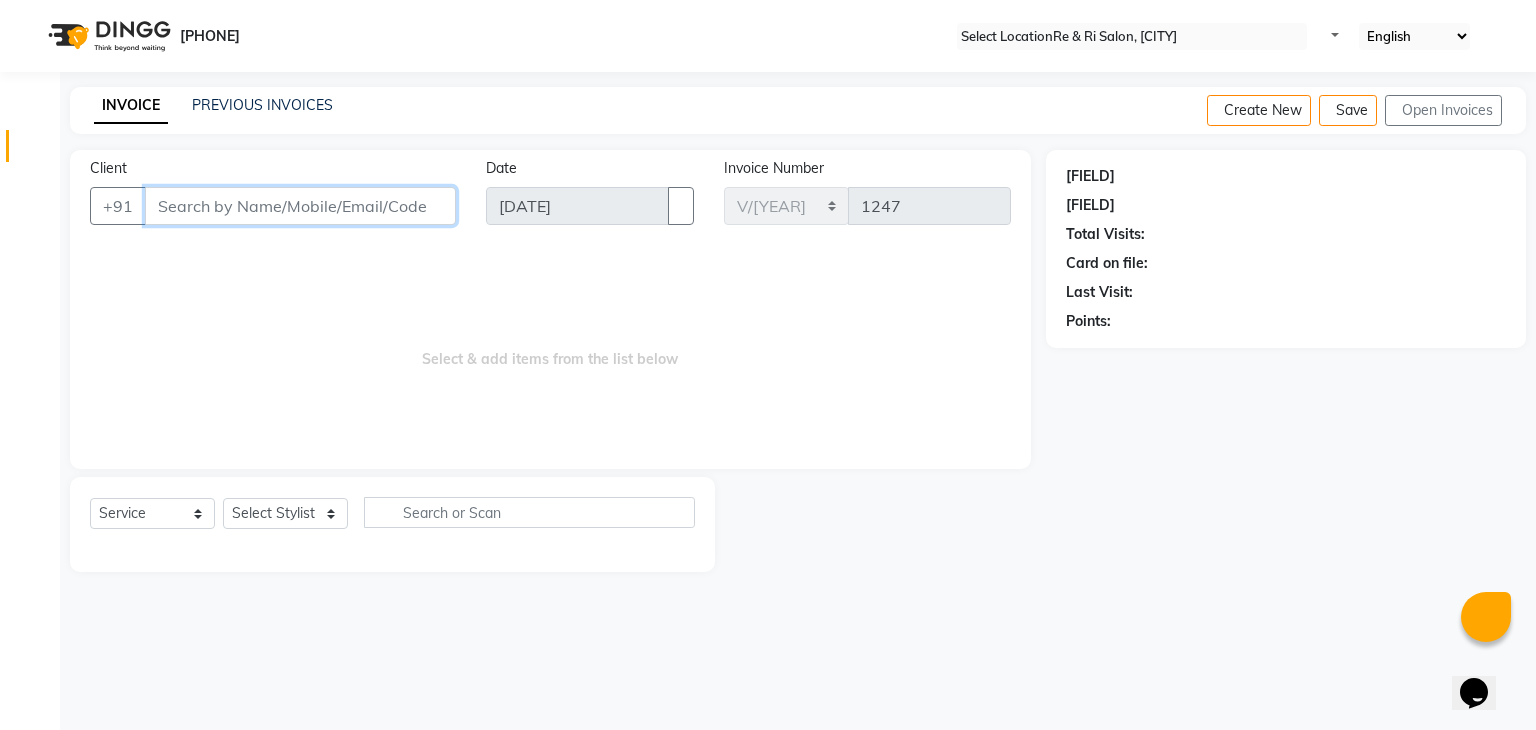 click on "Client" at bounding box center [300, 206] 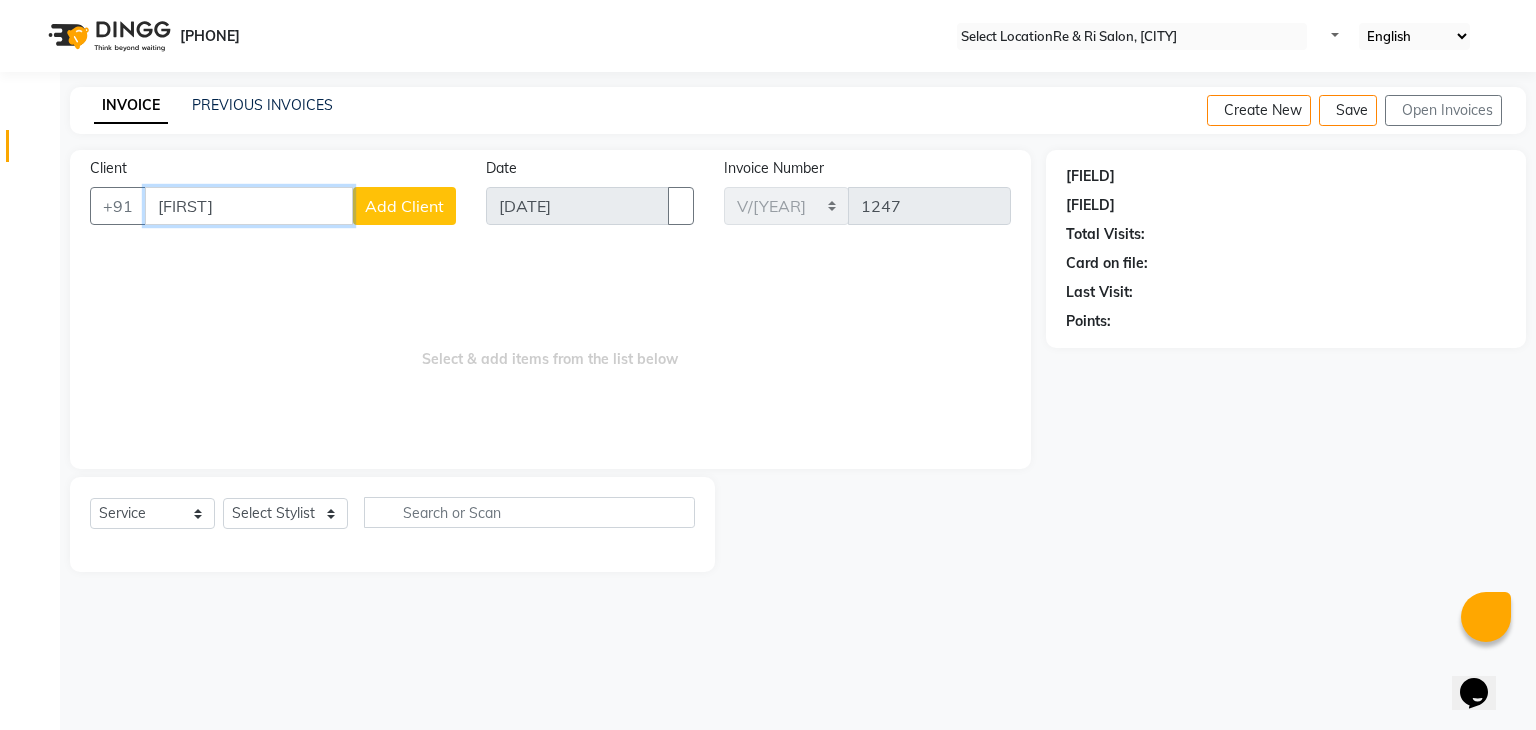 click on "[FIRST]" at bounding box center (249, 206) 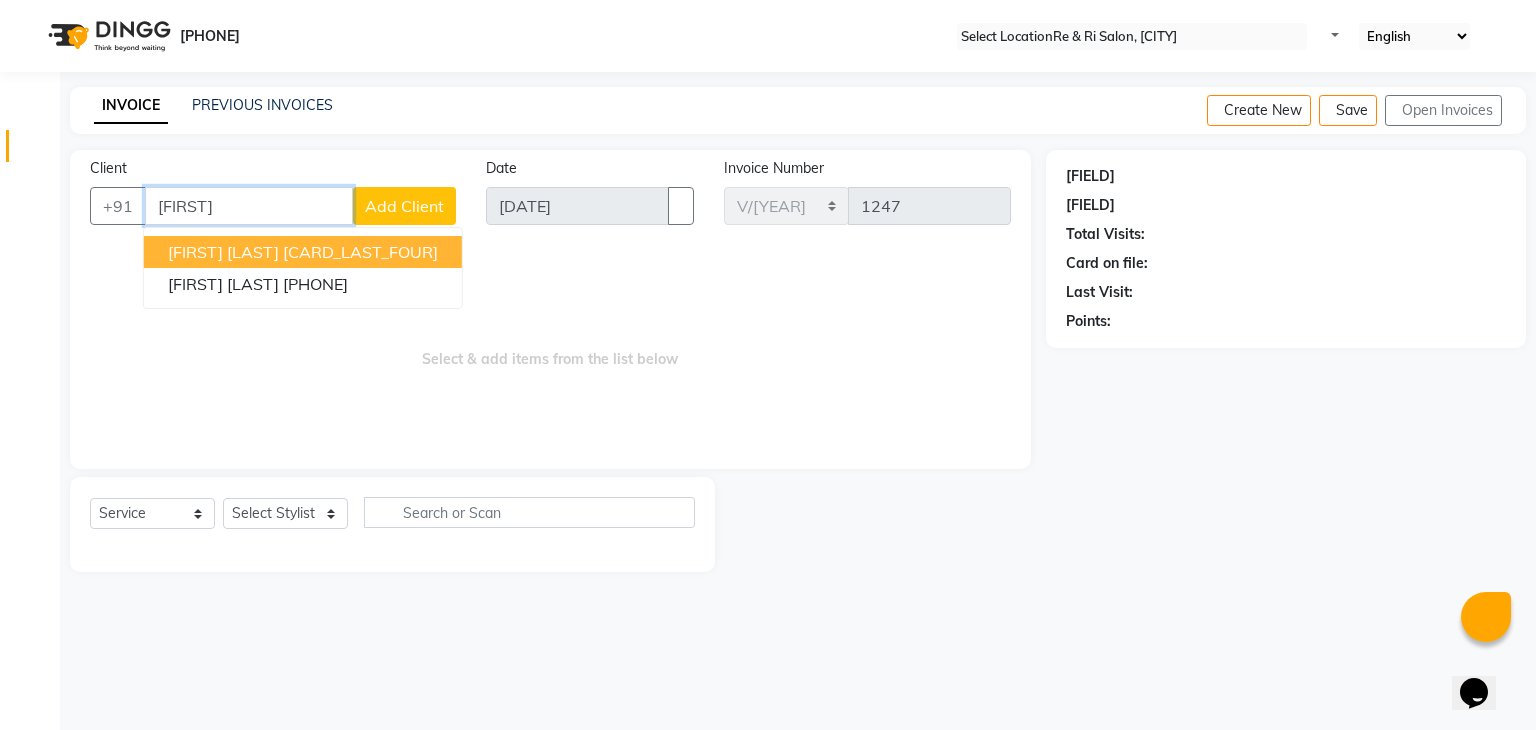 click on "[CARD_LAST_FOUR]" at bounding box center (360, 252) 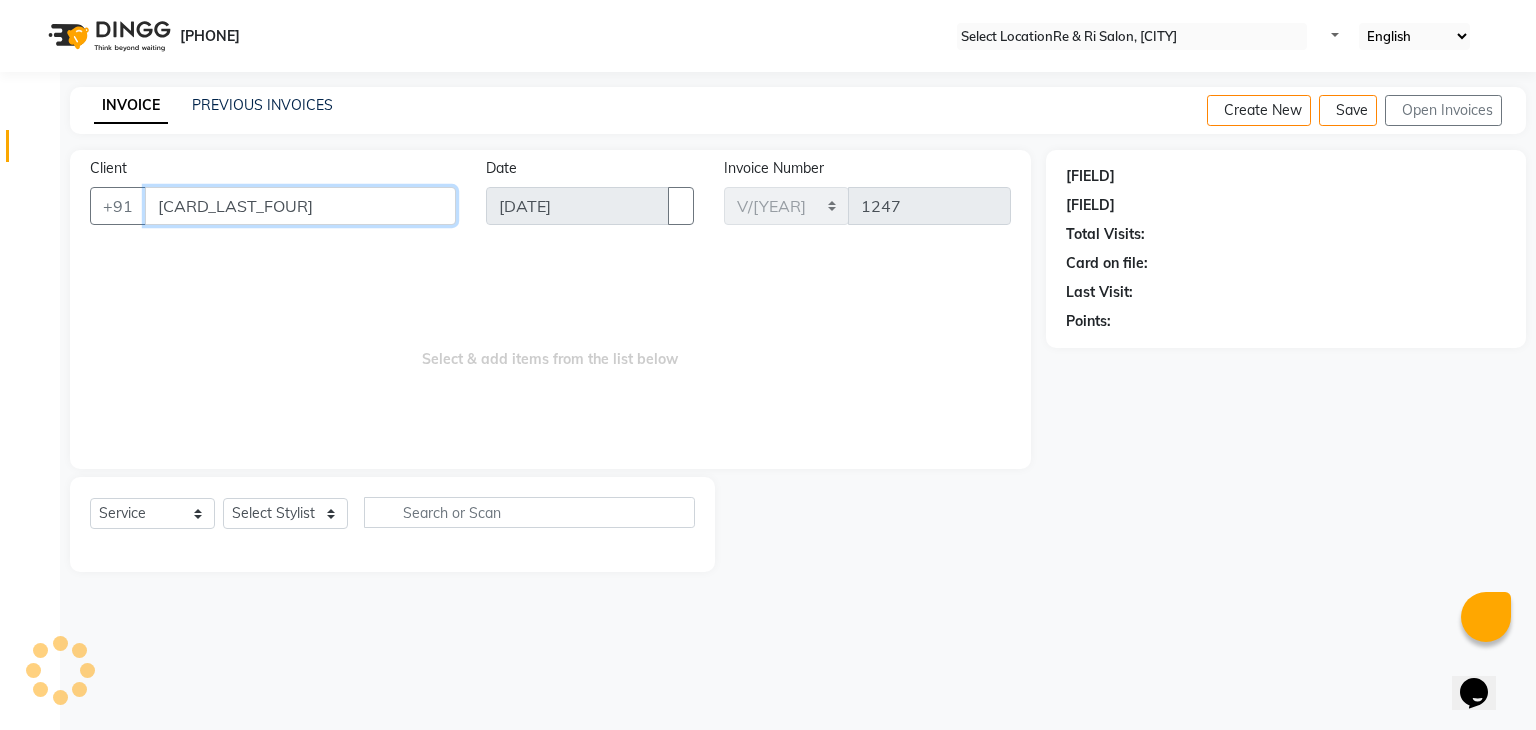 type on "[CARD_LAST_FOUR]" 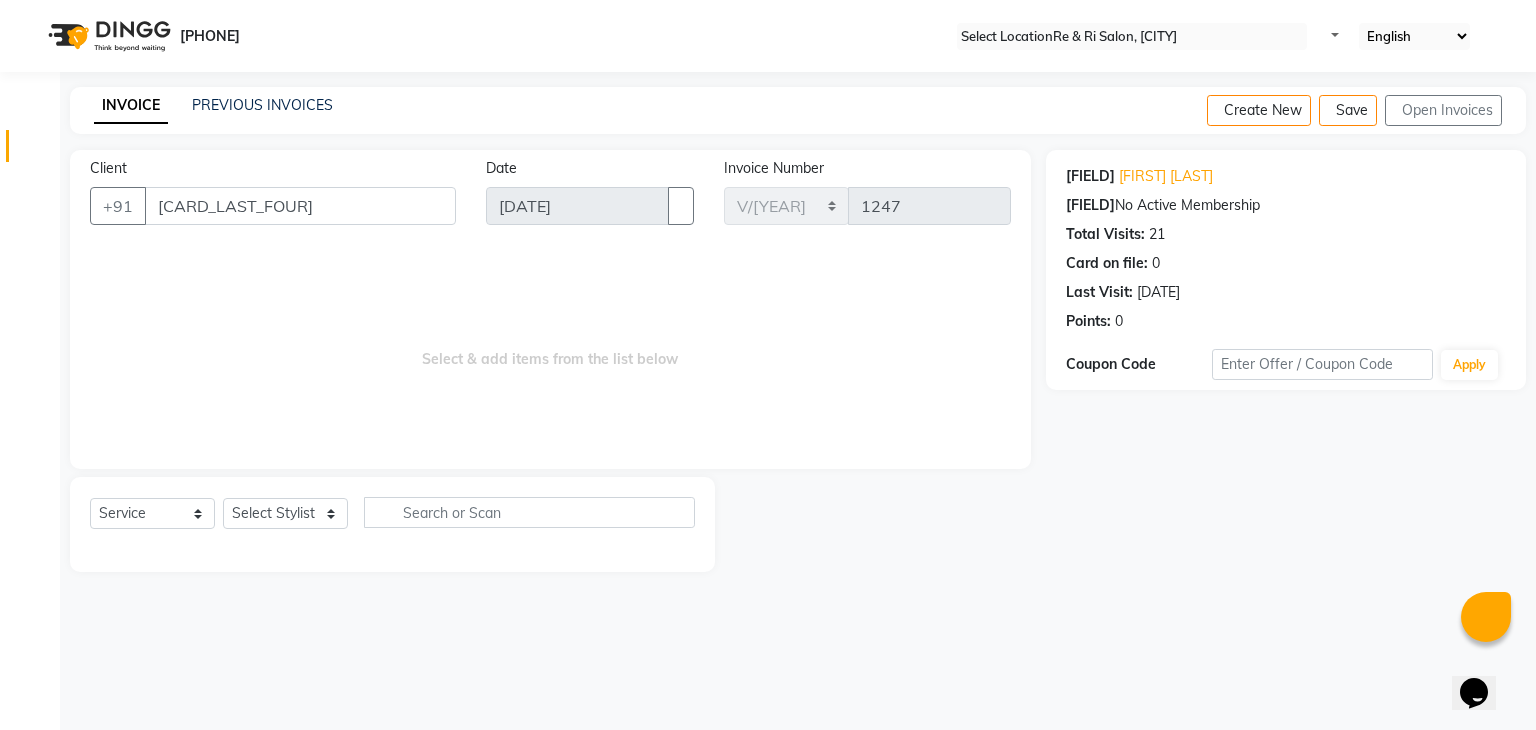 click on "Select Service Product Membership Package Voucher Prepaid Gift Card Select Stylist [FIRST] [FIRST] [FIRST] [FIRST] [FIRST] [FIRST]" at bounding box center [392, 520] 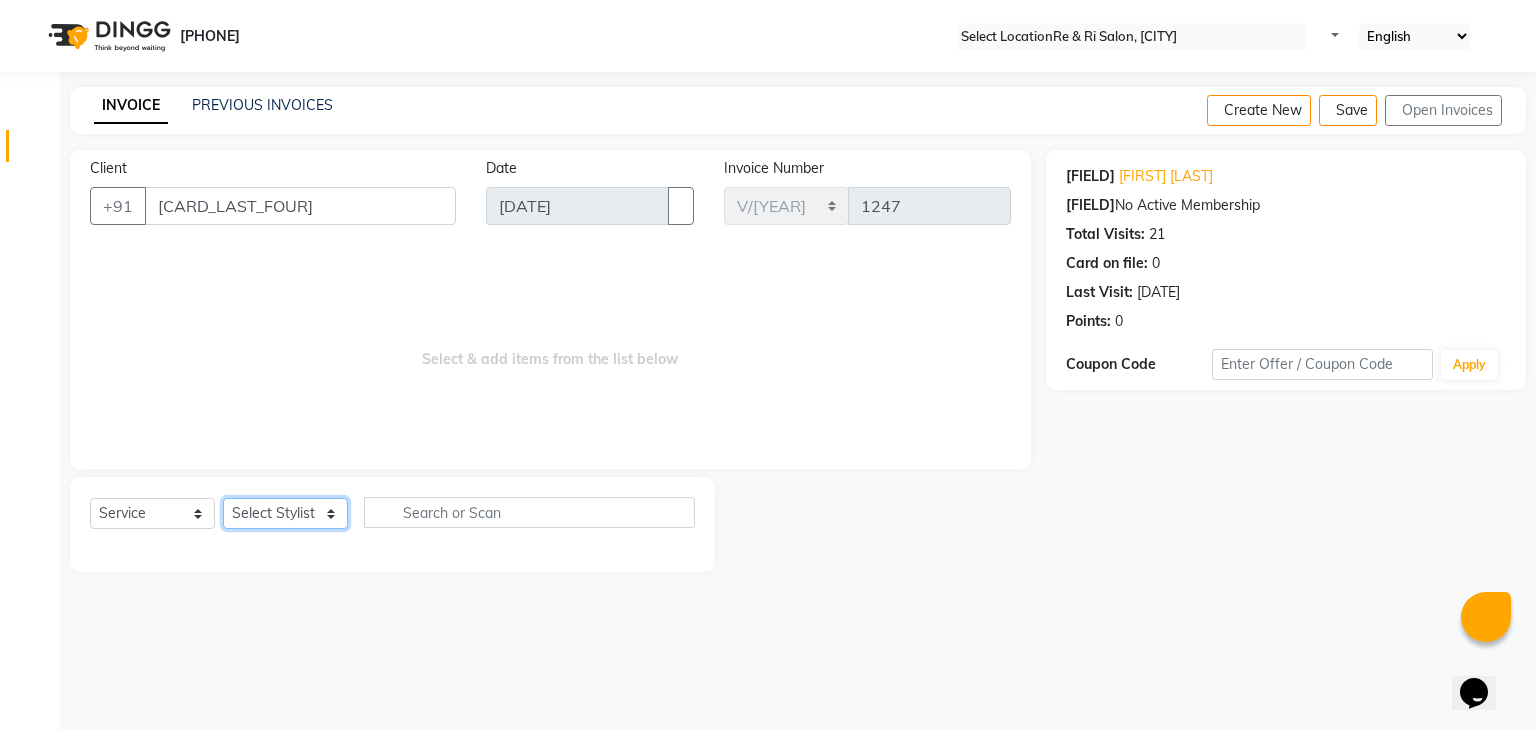 click on "Select Stylist [FIRST] ana [FIRST] [FIRST] [FIRST] [FIRST] [FIRST]" at bounding box center (285, 513) 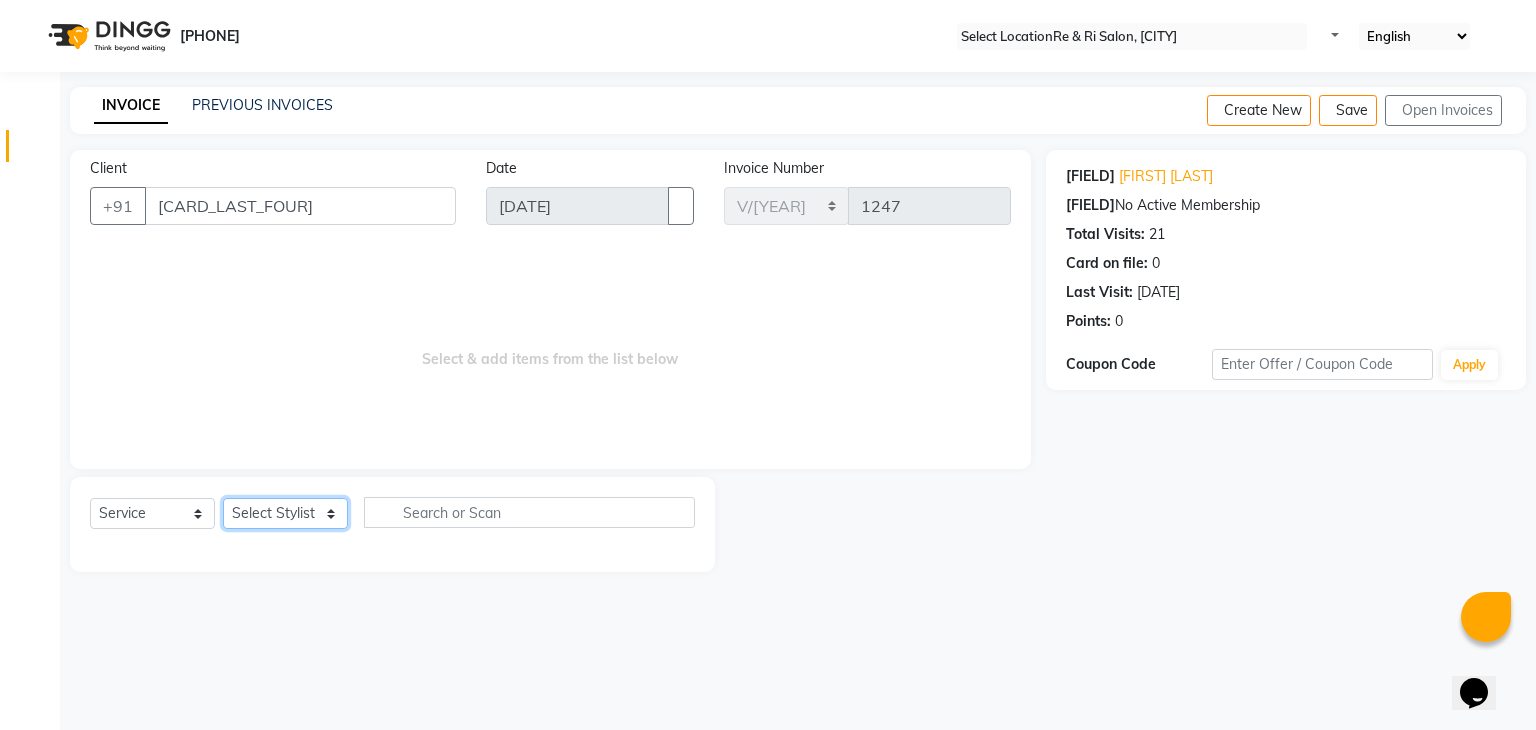select on "[PHONE]" 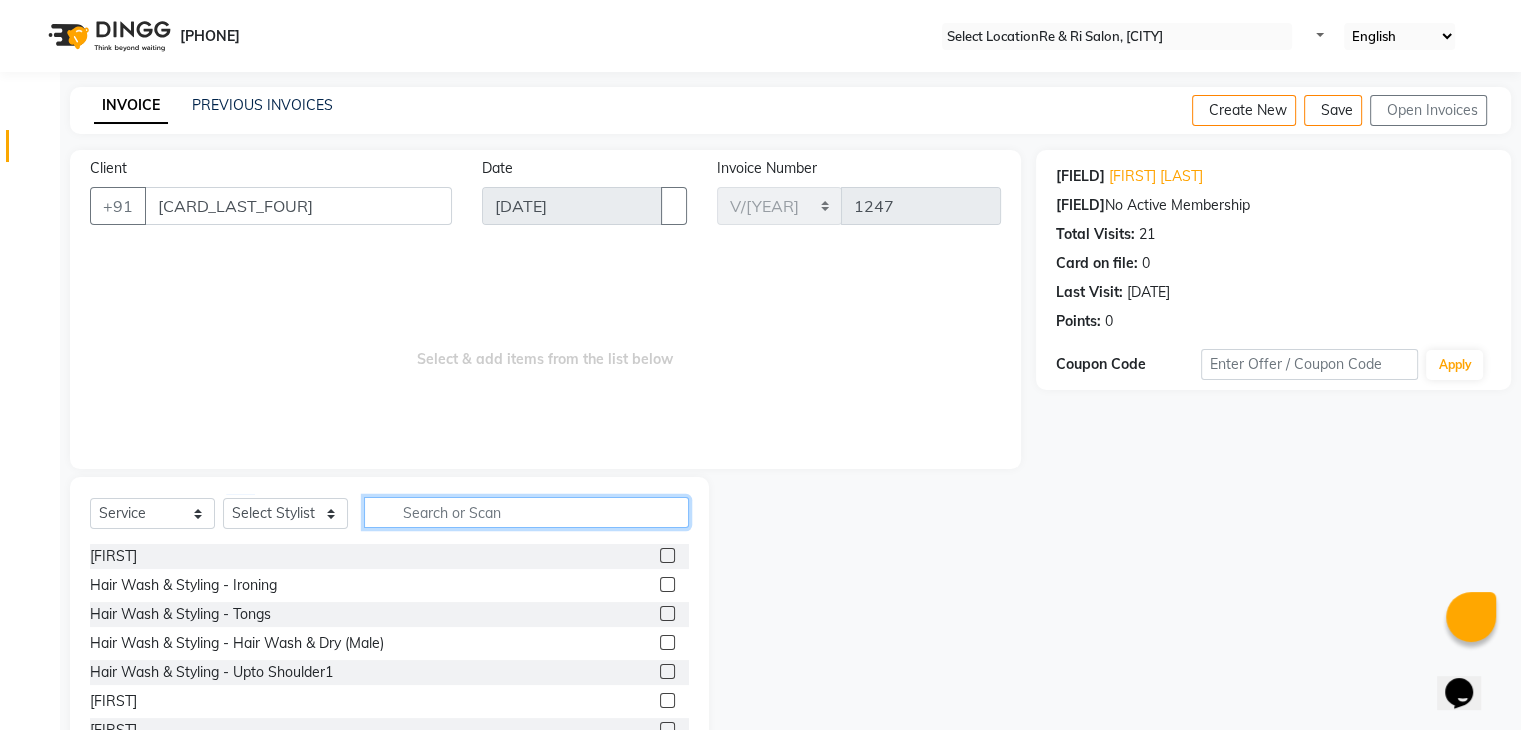 click at bounding box center [526, 512] 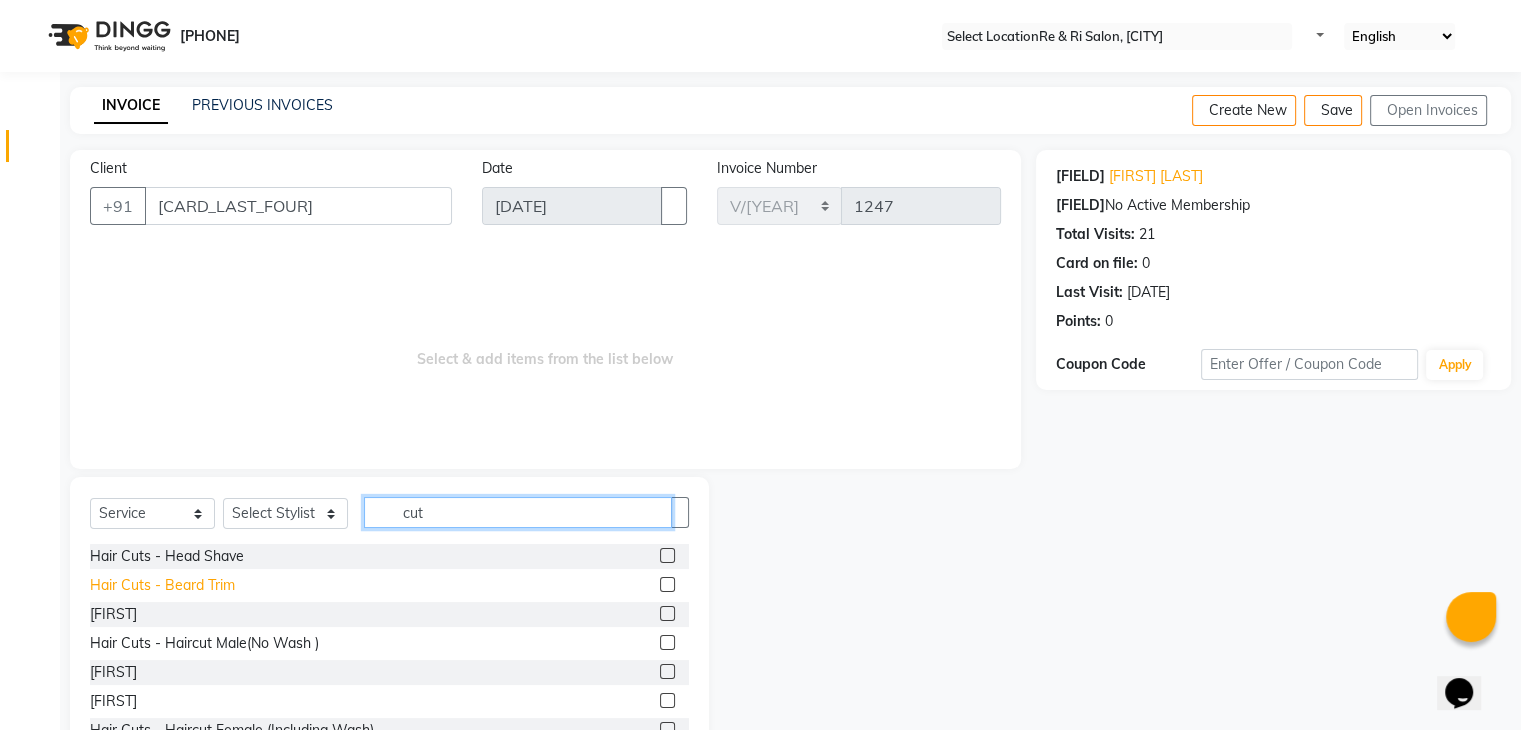 type on "cut" 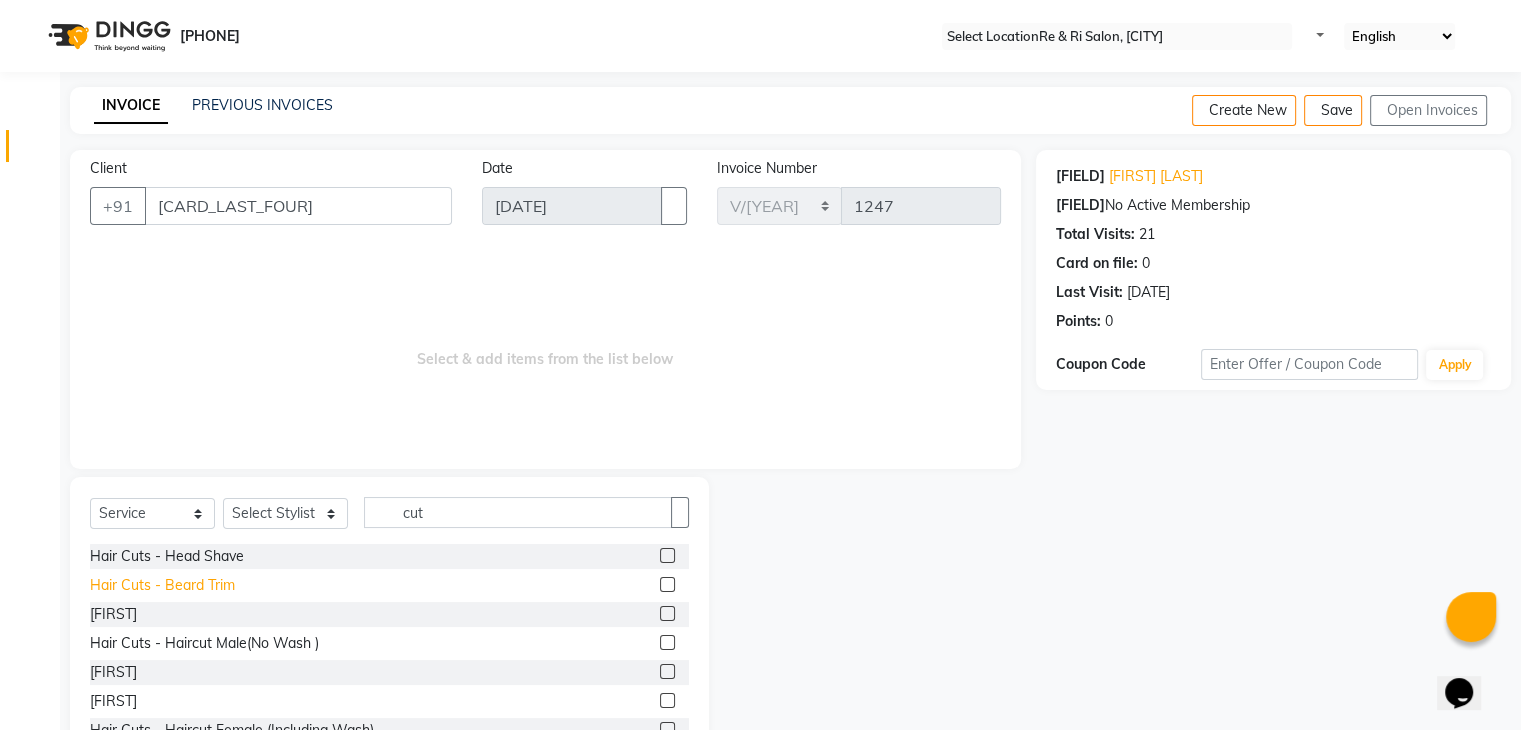 click on "Hair Cuts - Beard Trim" at bounding box center (167, 556) 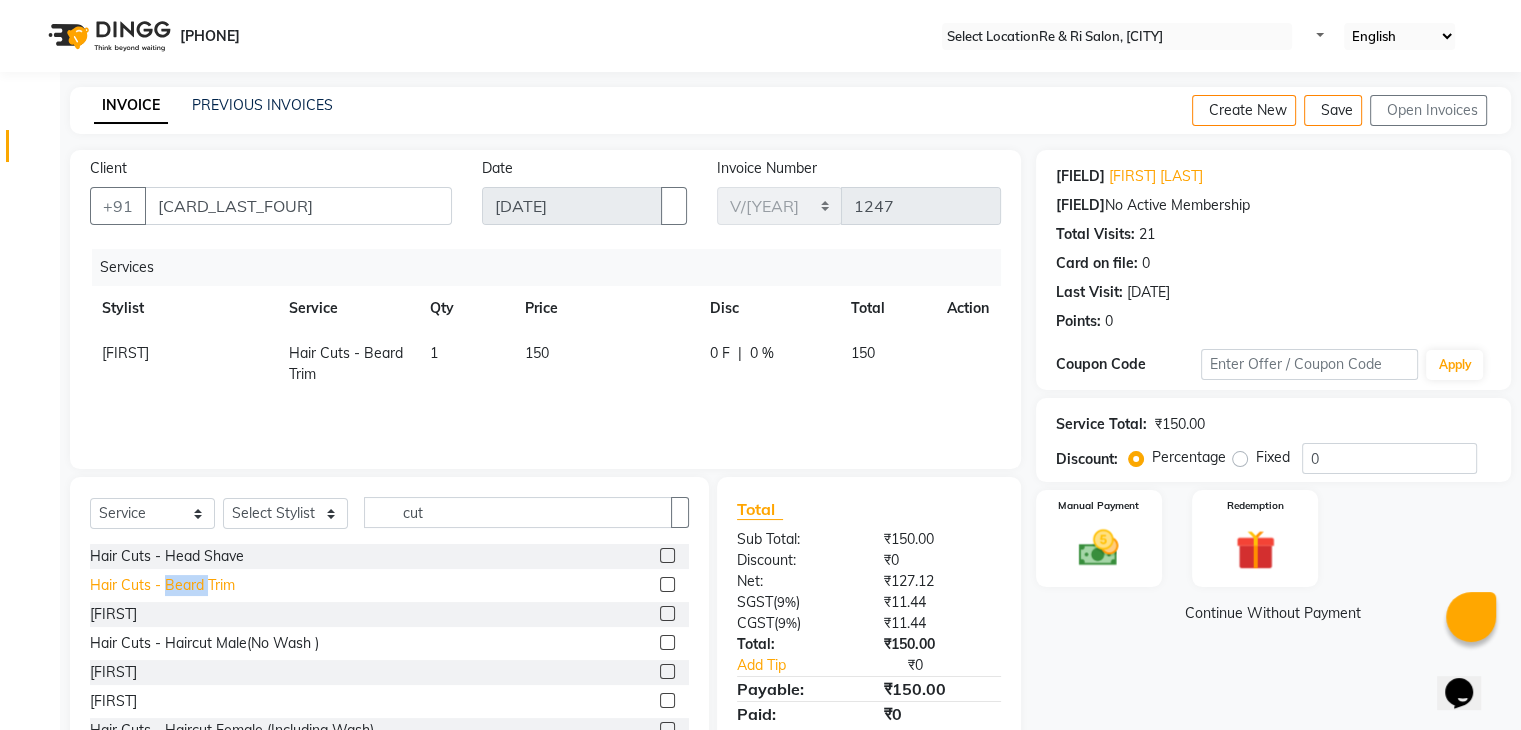 click on "Hair Cuts - Beard Trim" at bounding box center (167, 556) 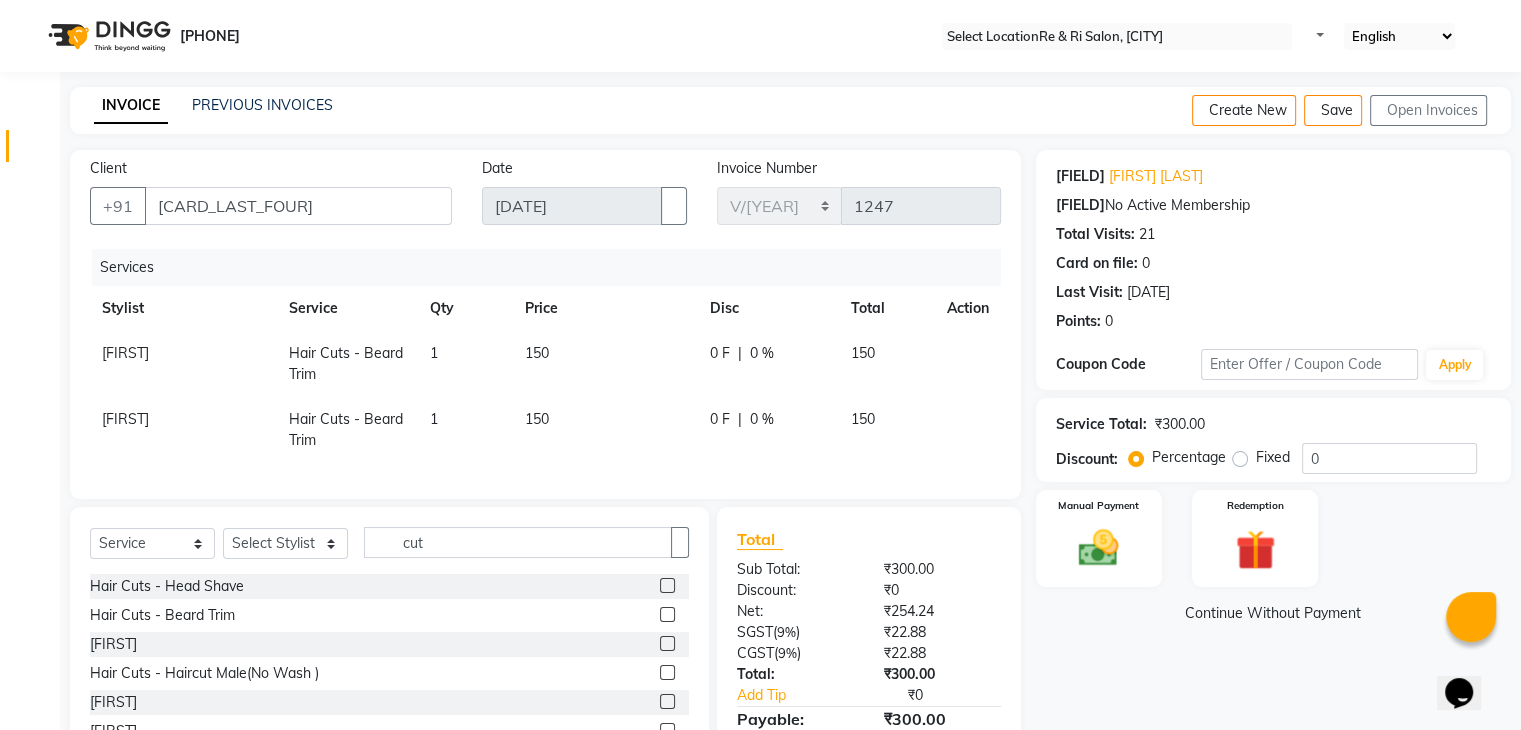 click at bounding box center (955, 343) 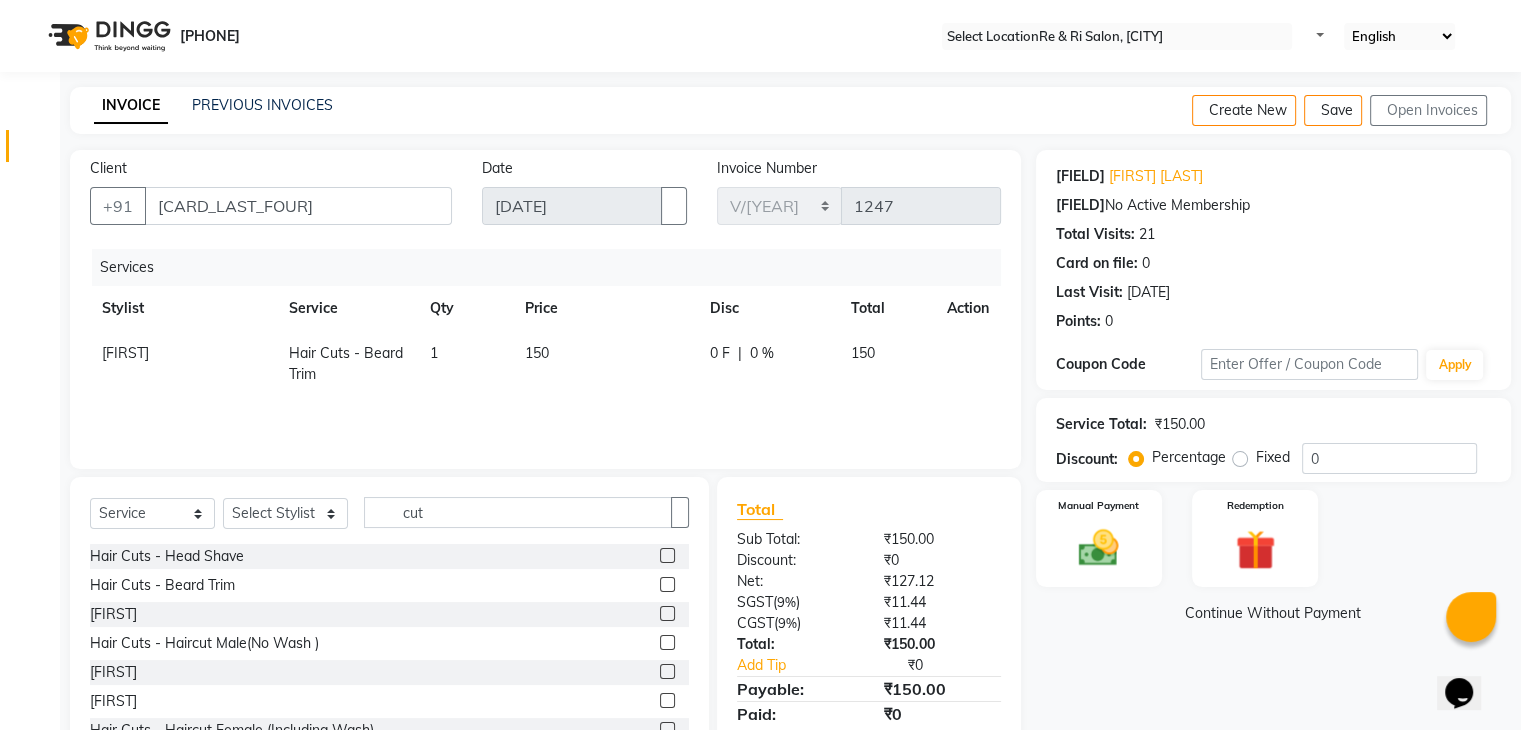 click on "150" at bounding box center [125, 353] 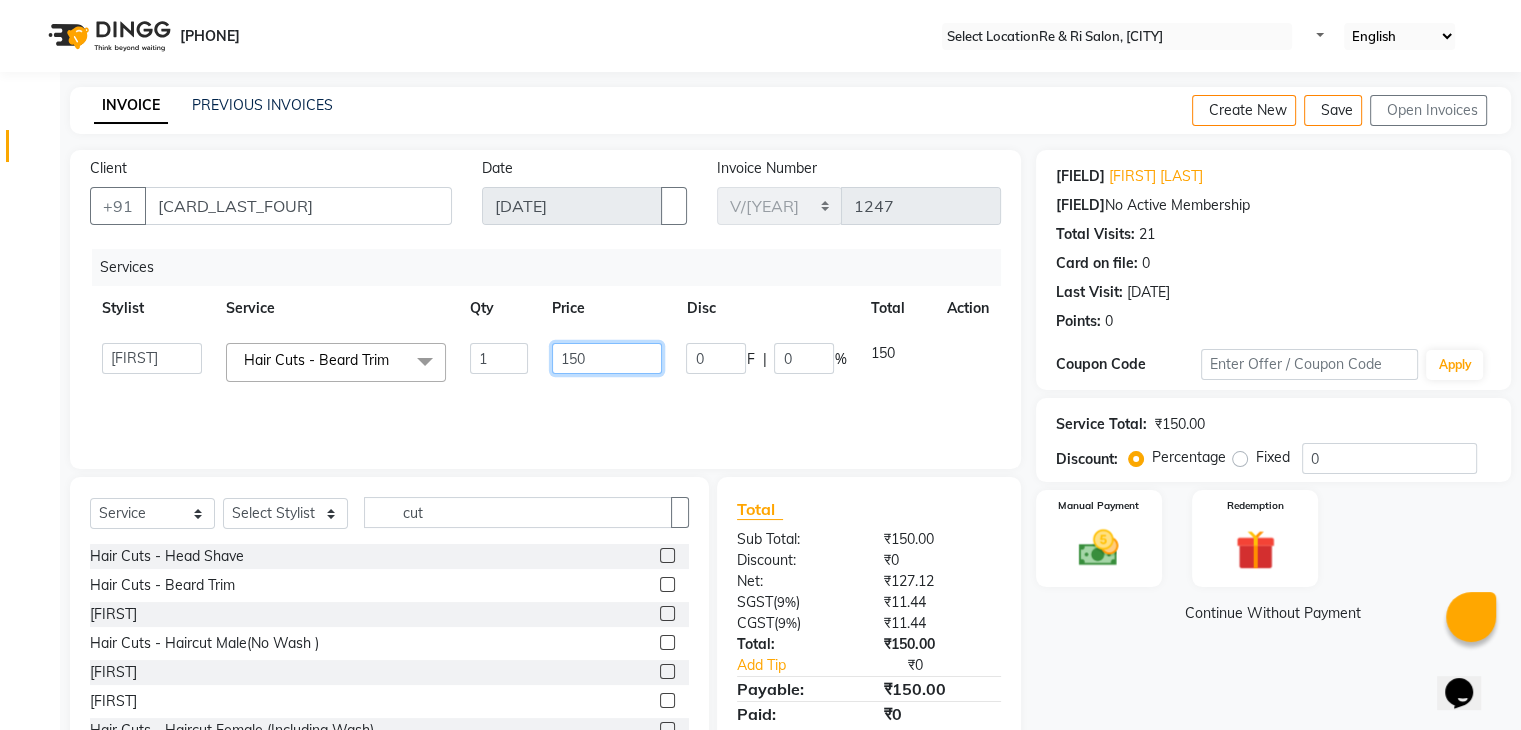 click on "150" at bounding box center (499, 358) 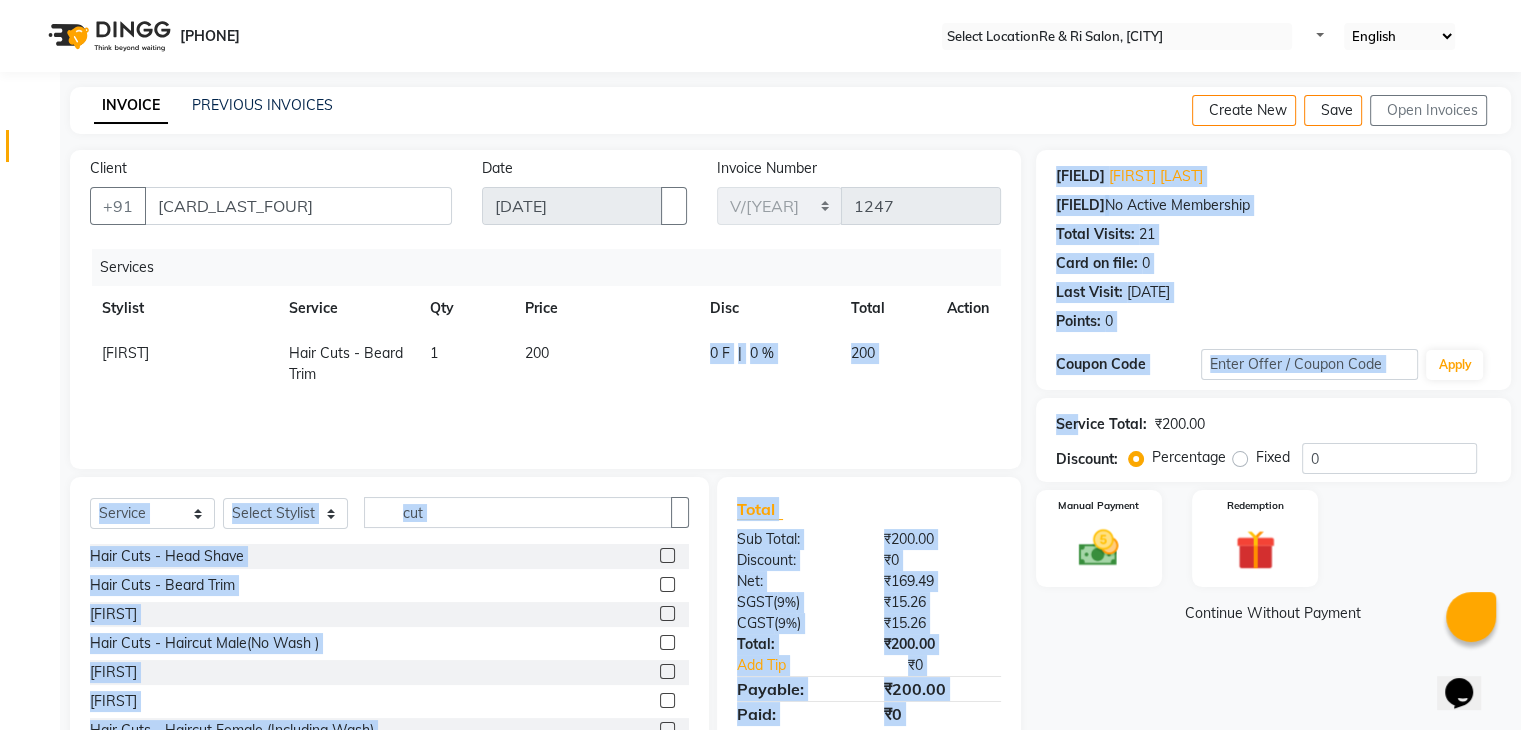 scroll, scrollTop: 0, scrollLeft: 15, axis: horizontal 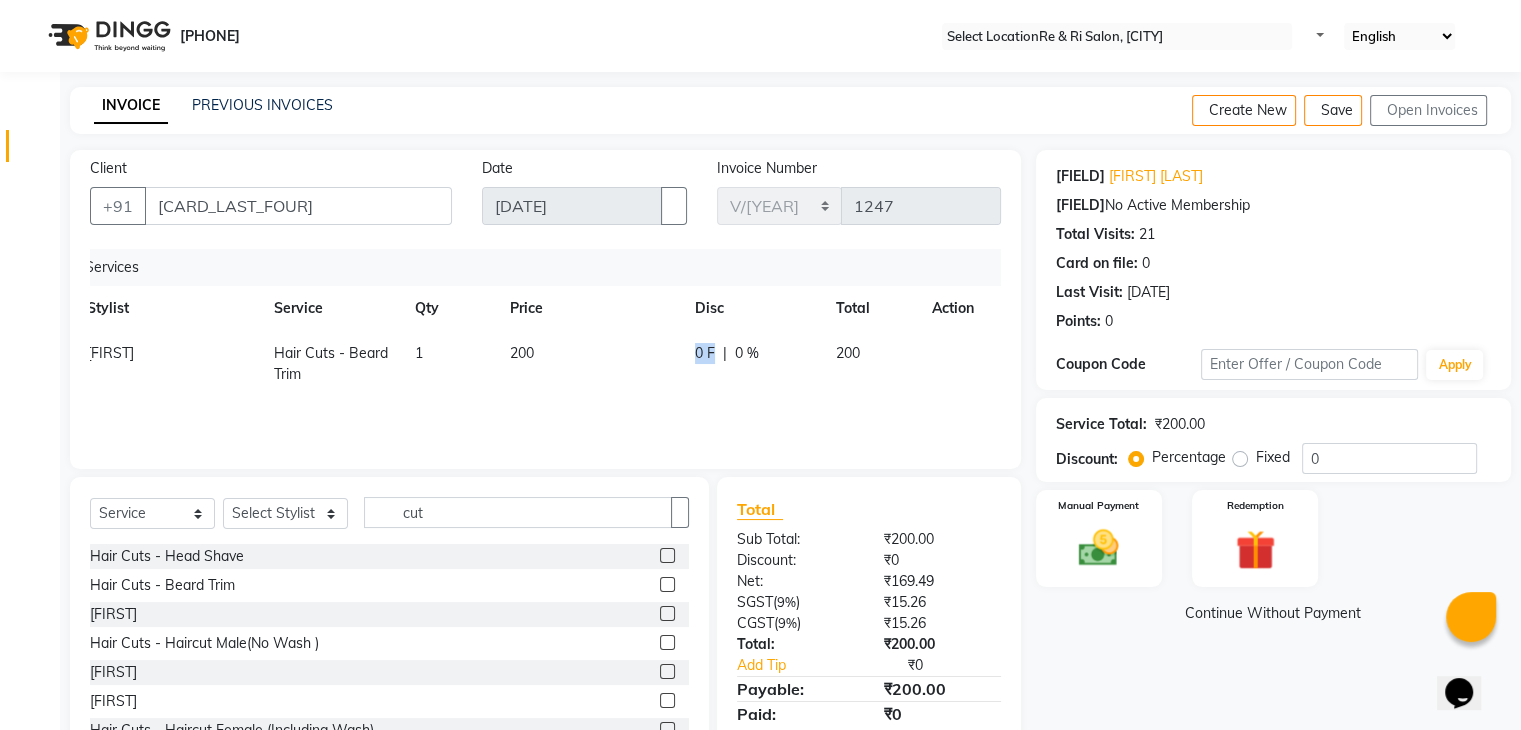 drag, startPoint x: 607, startPoint y: 379, endPoint x: 712, endPoint y: 390, distance: 105.574615 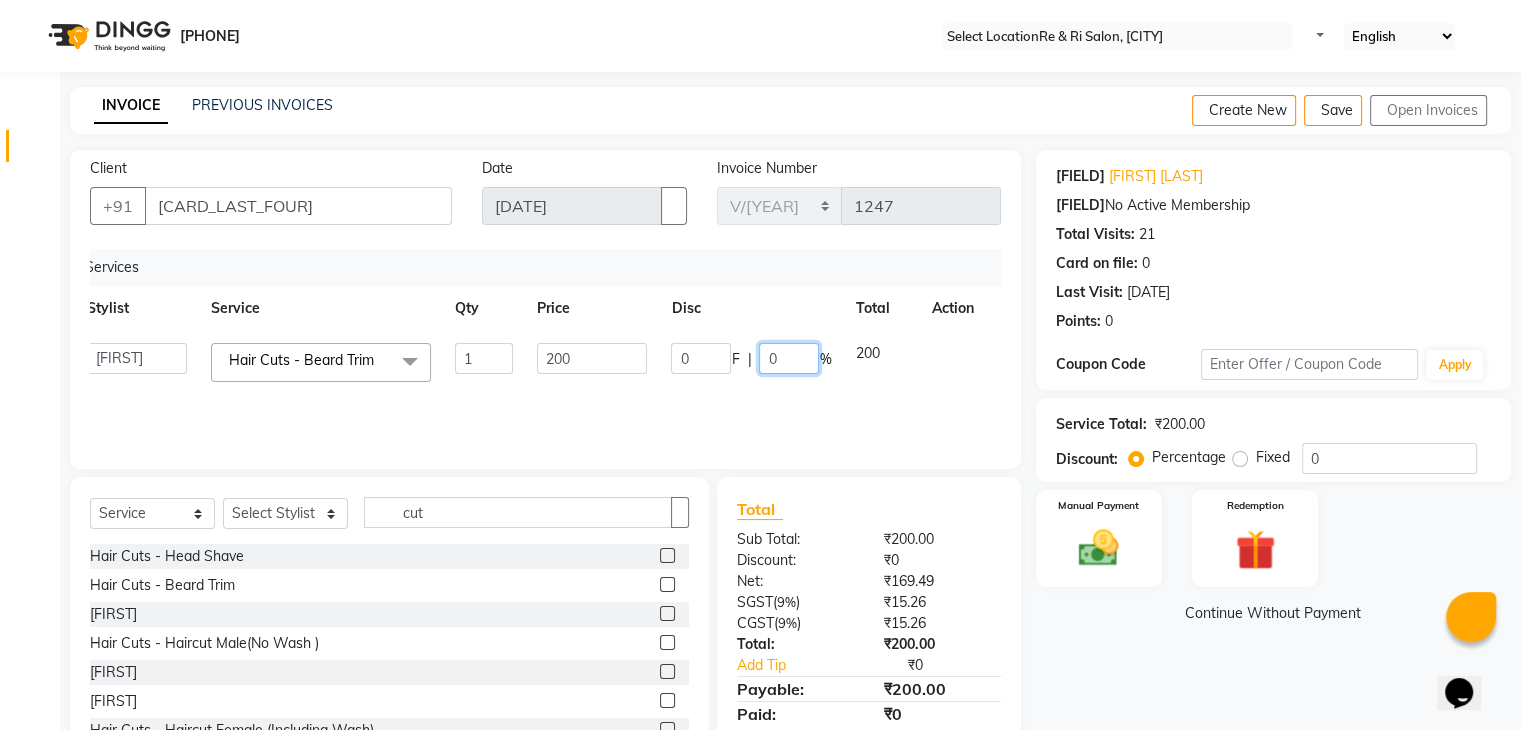 click on "0" at bounding box center (789, 358) 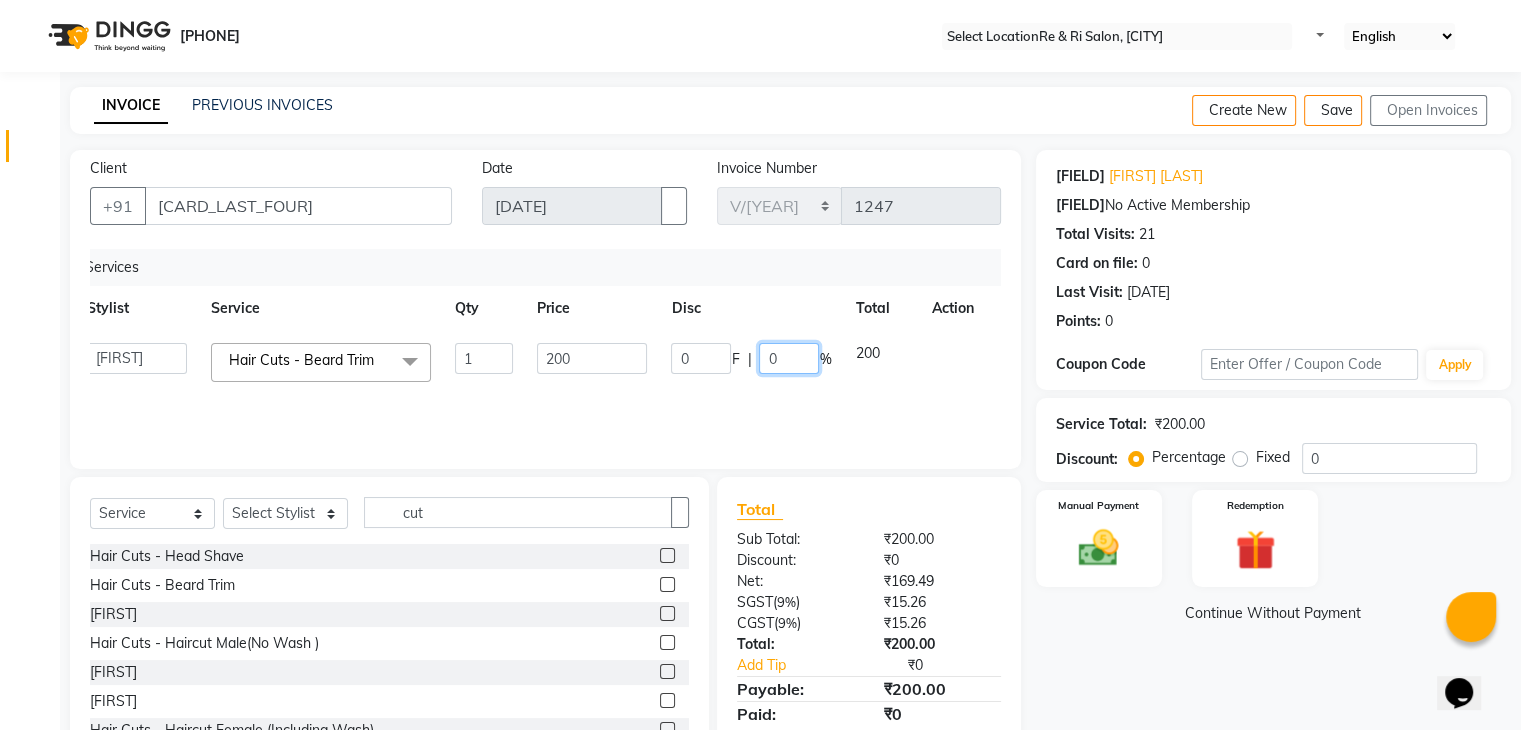 click on "0" at bounding box center (789, 358) 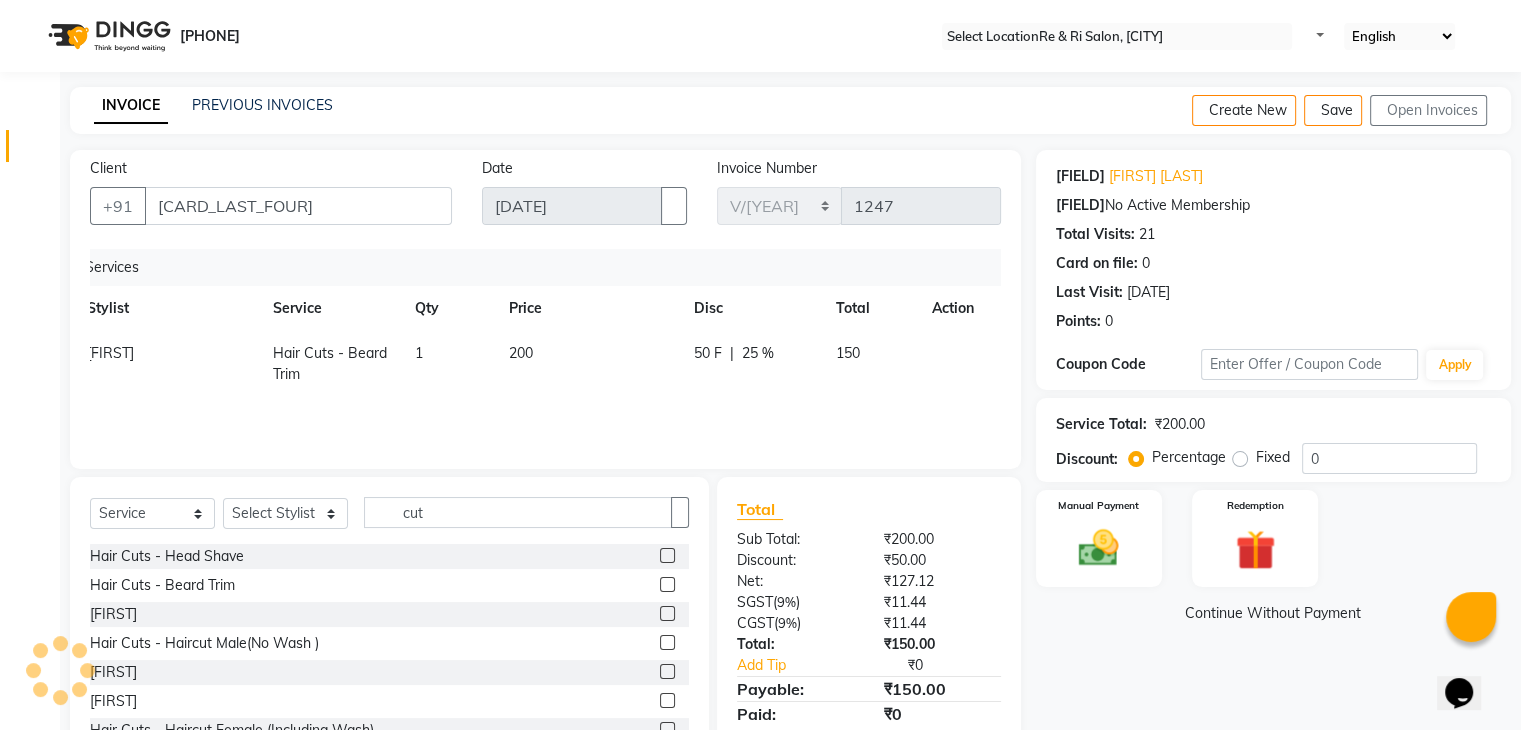 click on "[FIRST] [SERVICE] [QUANTITY] [PRICE] [DISCOUNT] [TOTAL]" at bounding box center [545, 349] 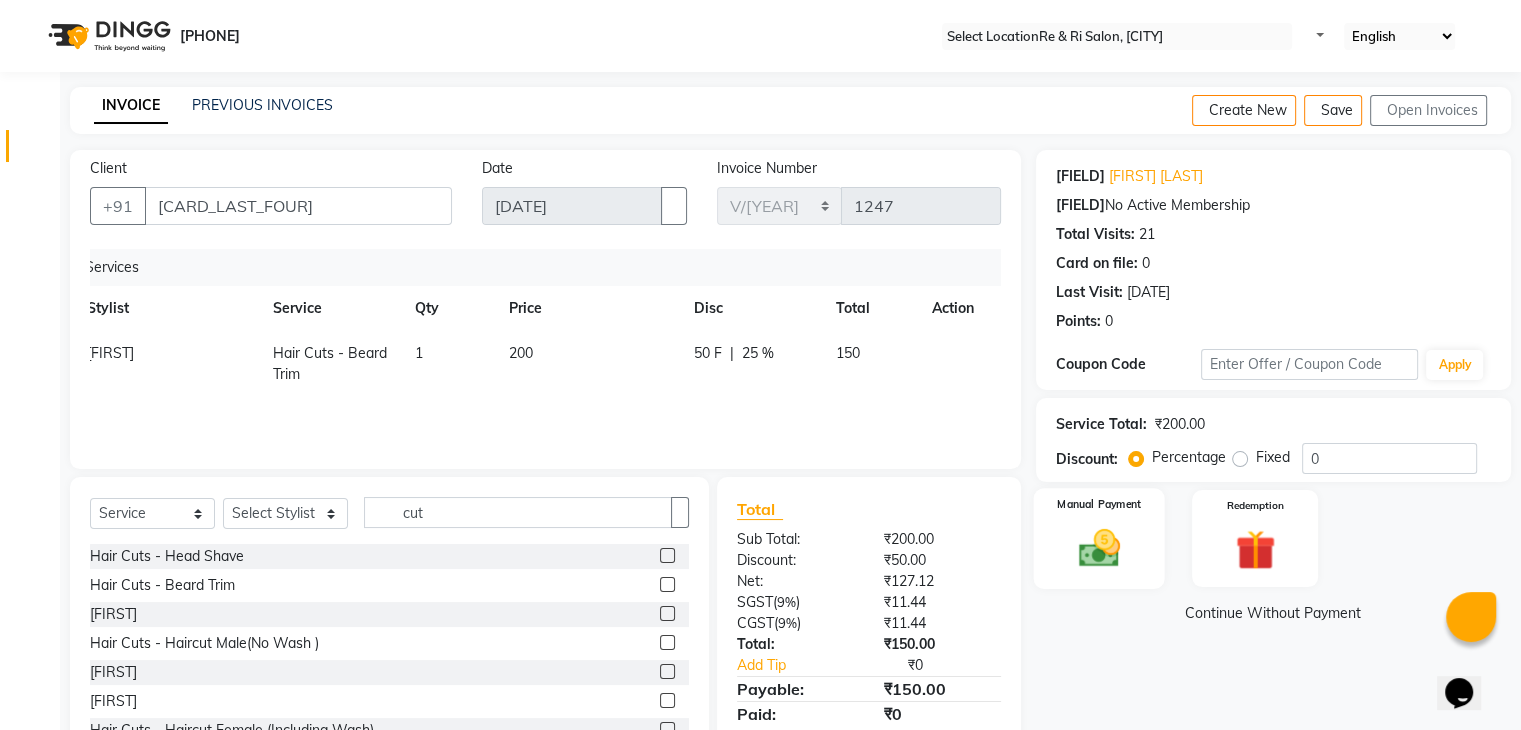 click at bounding box center [1098, 548] 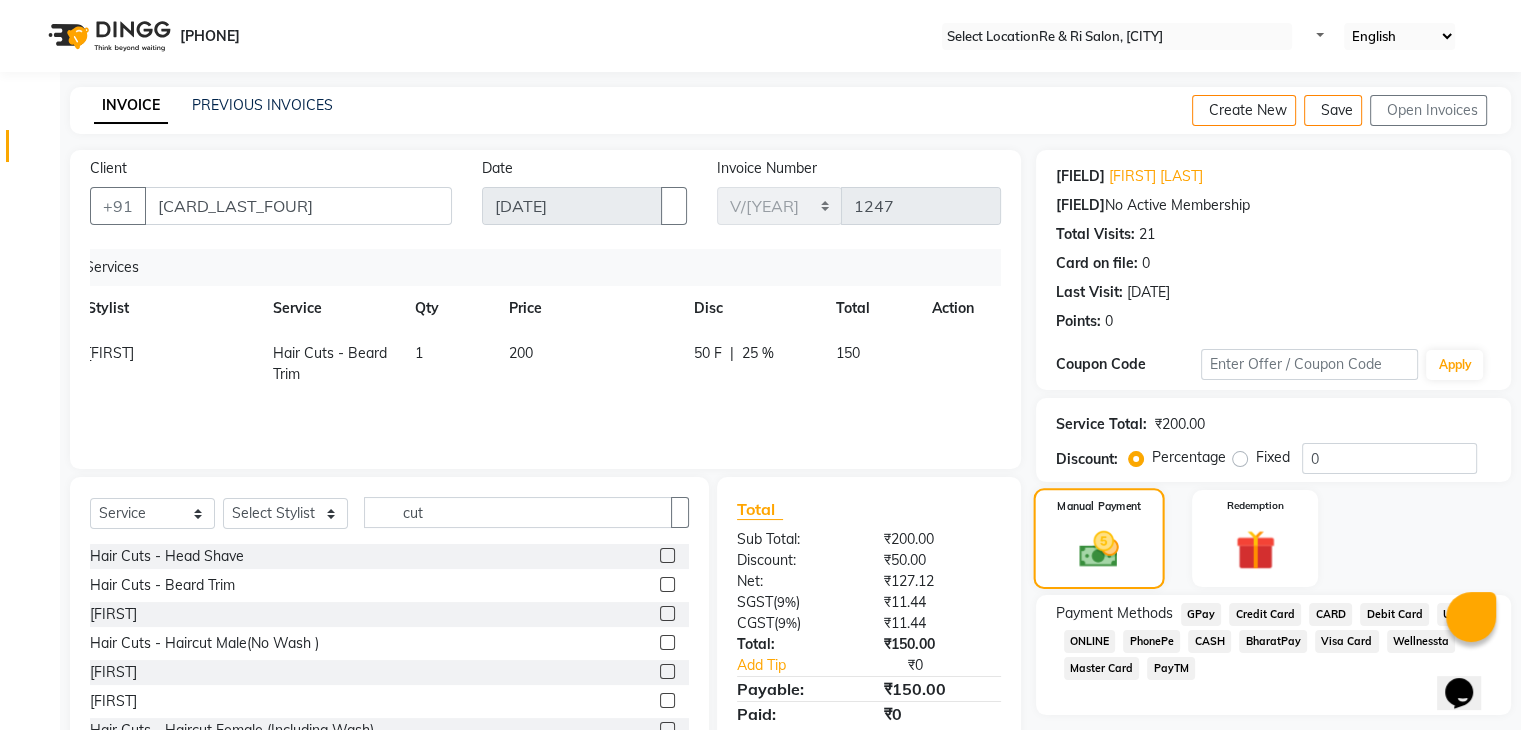 scroll, scrollTop: 72, scrollLeft: 0, axis: vertical 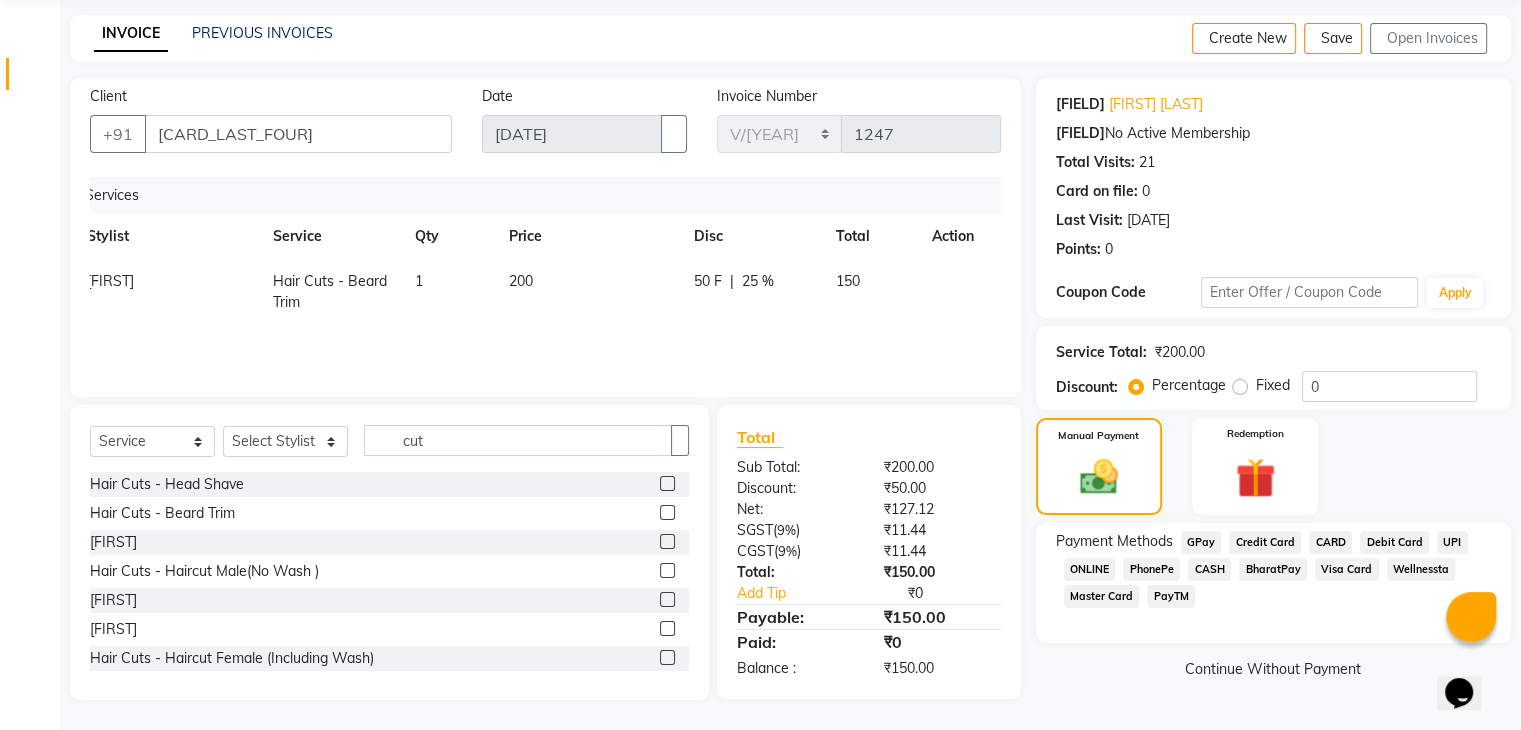 click on "GPay" at bounding box center (1201, 542) 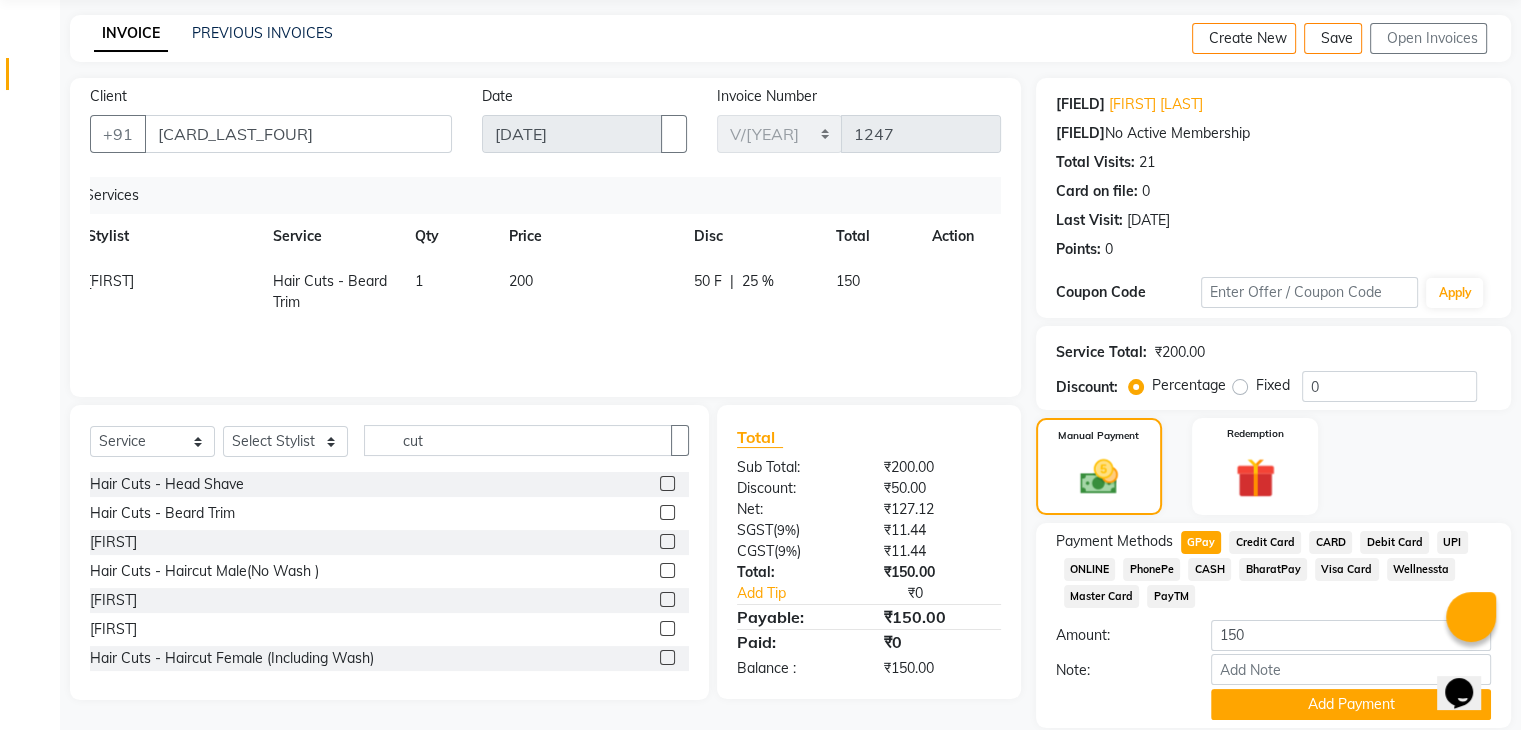 scroll, scrollTop: 145, scrollLeft: 0, axis: vertical 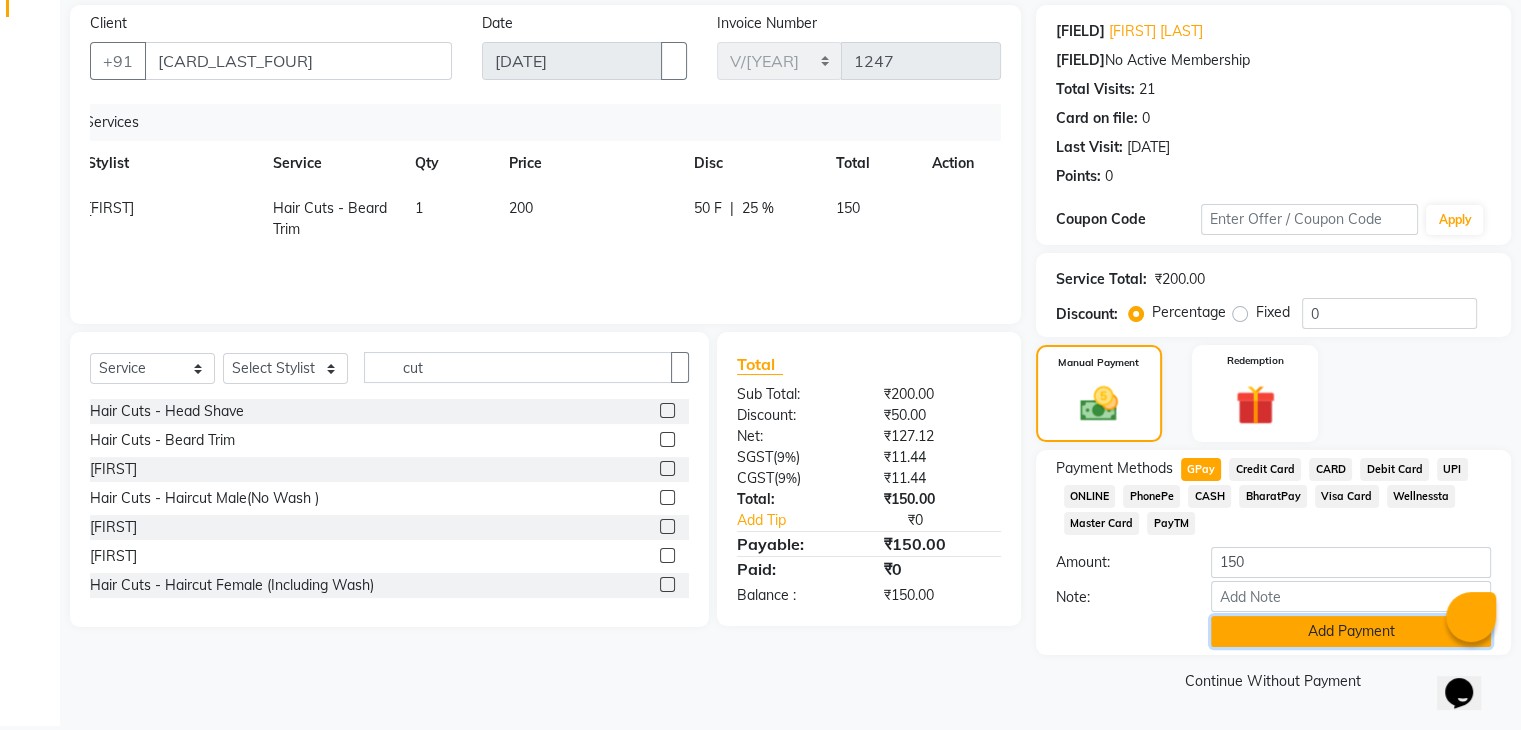 click on "Add Payment" at bounding box center [1351, 631] 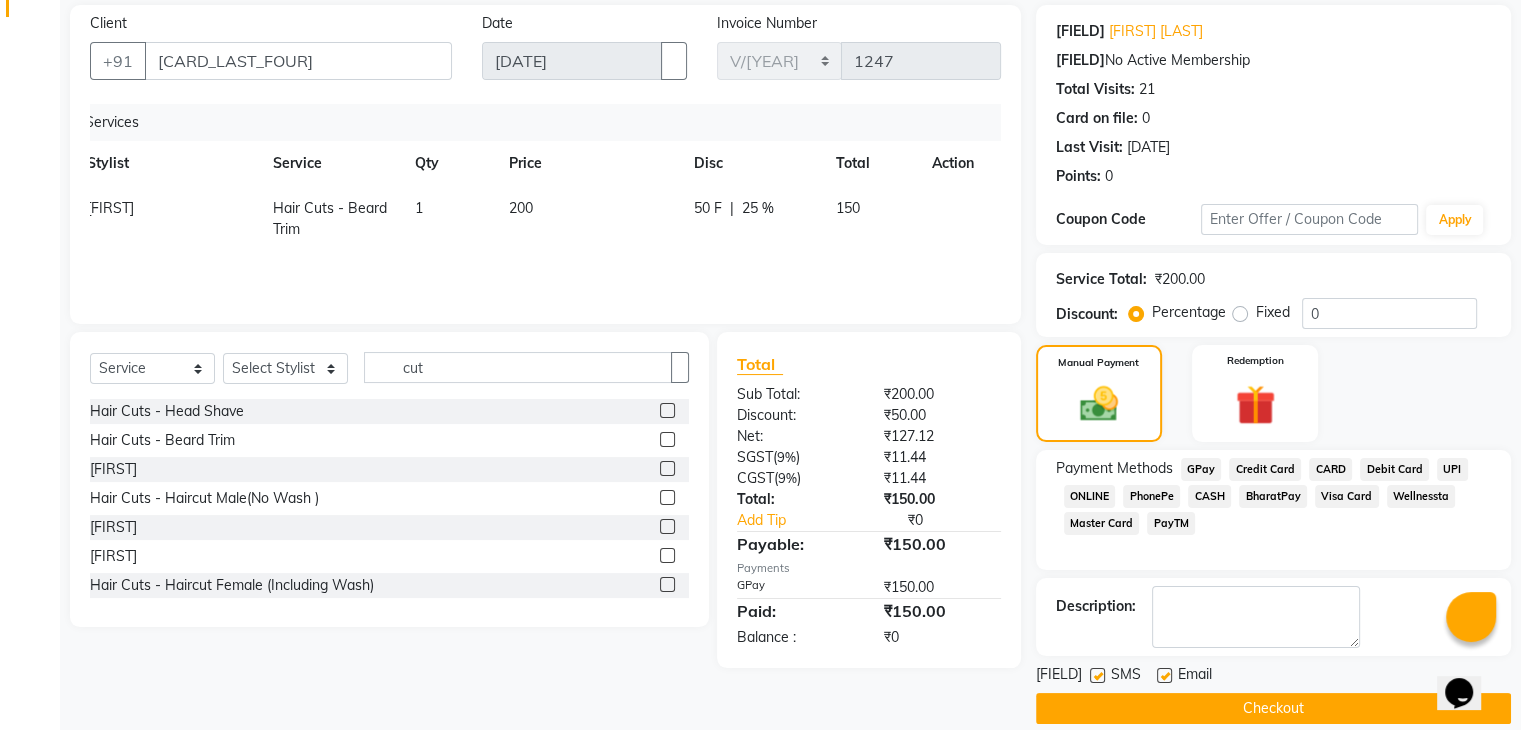 scroll, scrollTop: 171, scrollLeft: 0, axis: vertical 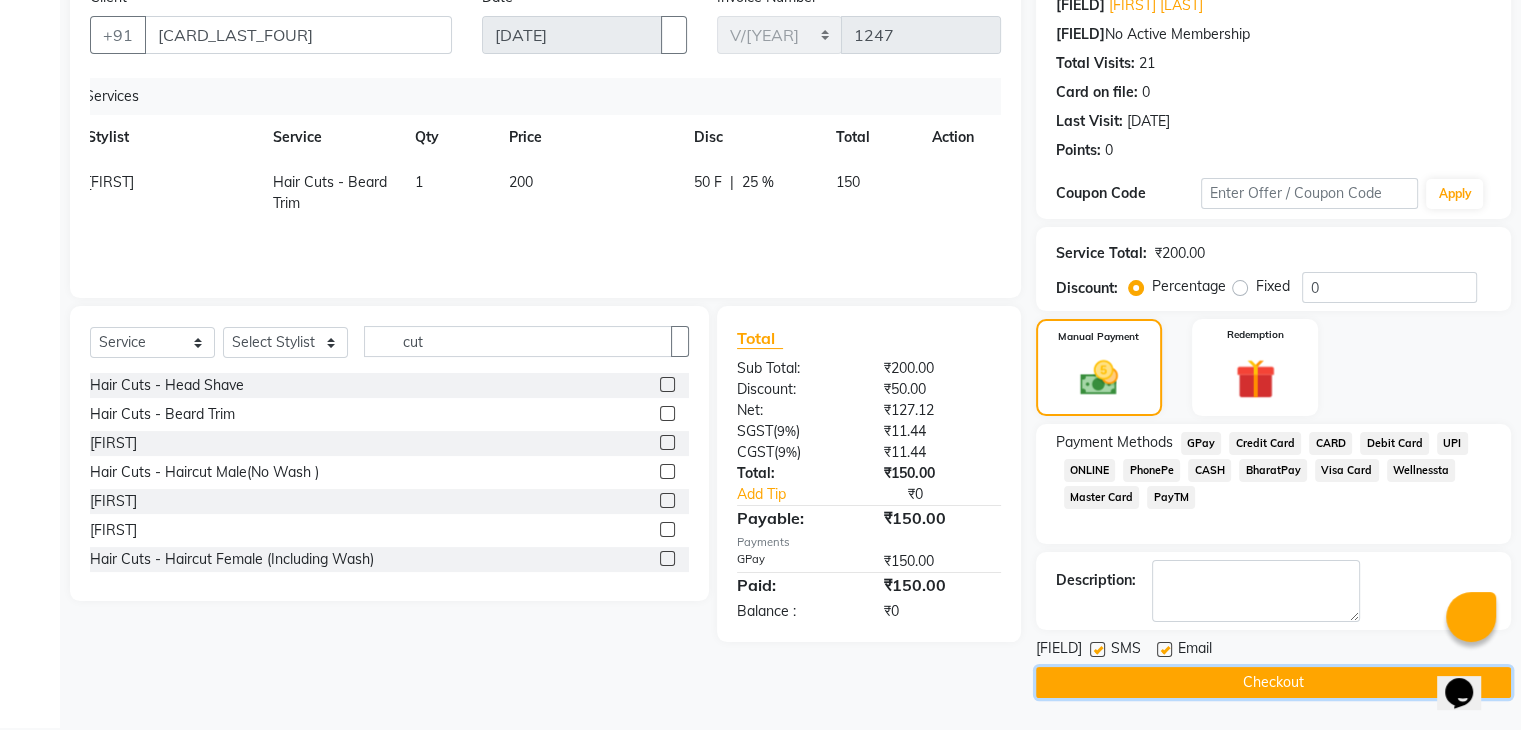 click on "Checkout" at bounding box center (1273, 682) 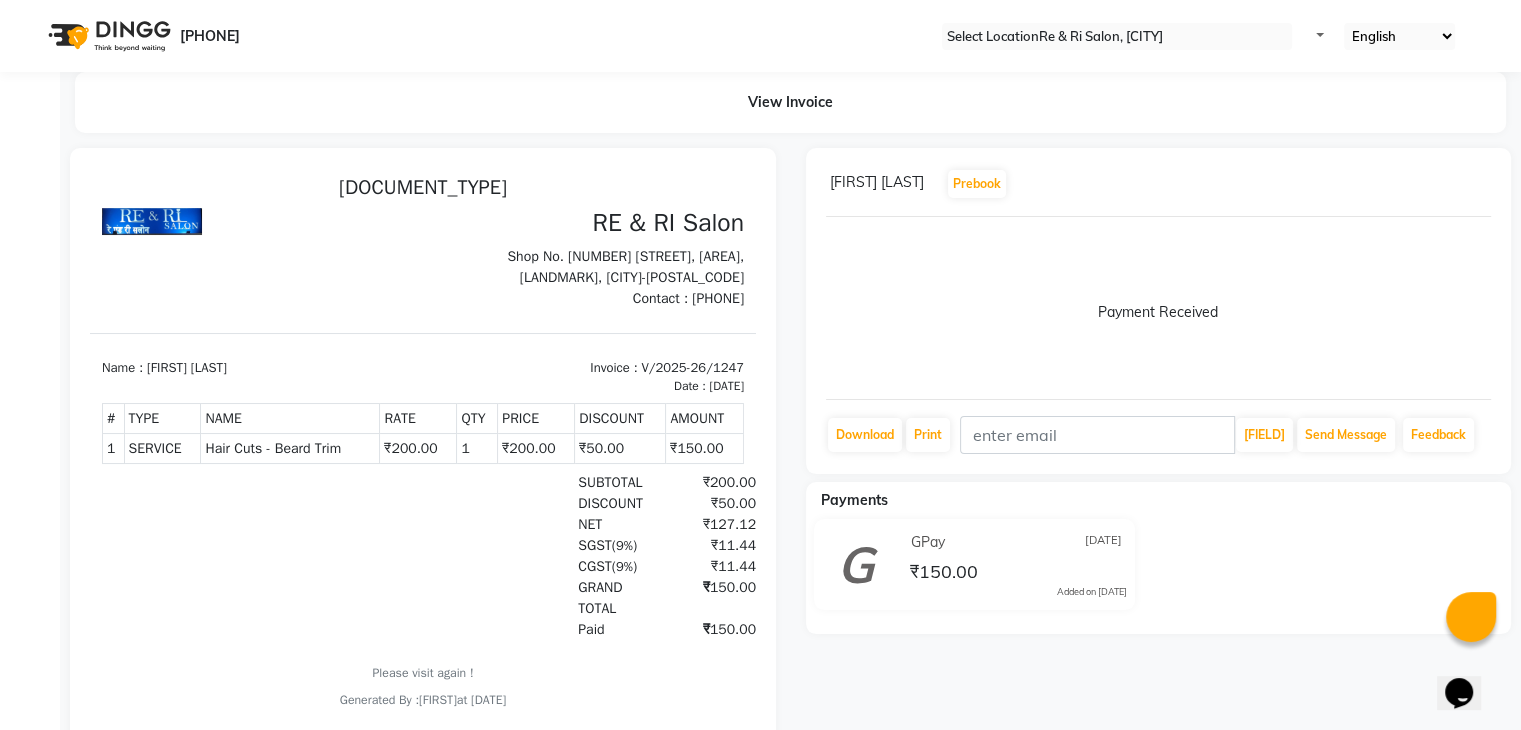 scroll, scrollTop: 0, scrollLeft: 0, axis: both 